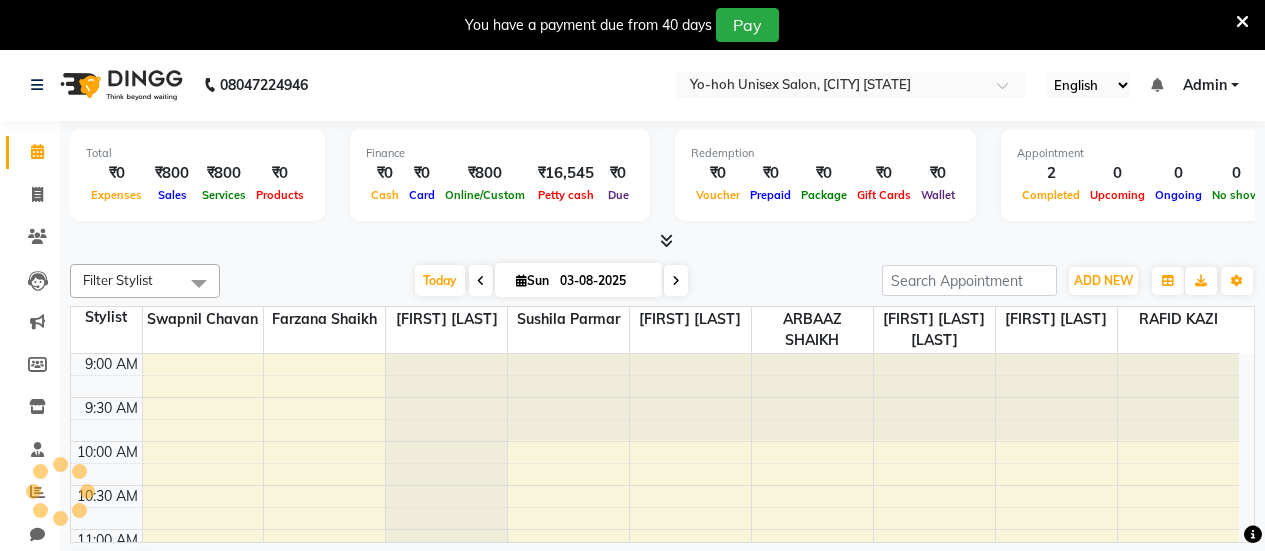 scroll, scrollTop: 0, scrollLeft: 0, axis: both 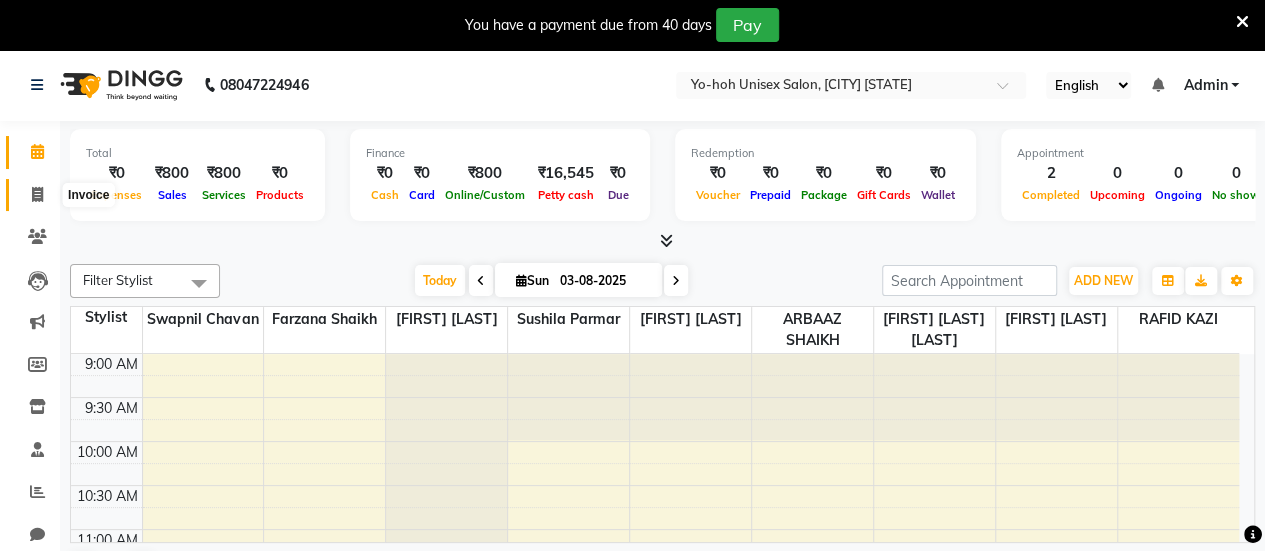 click 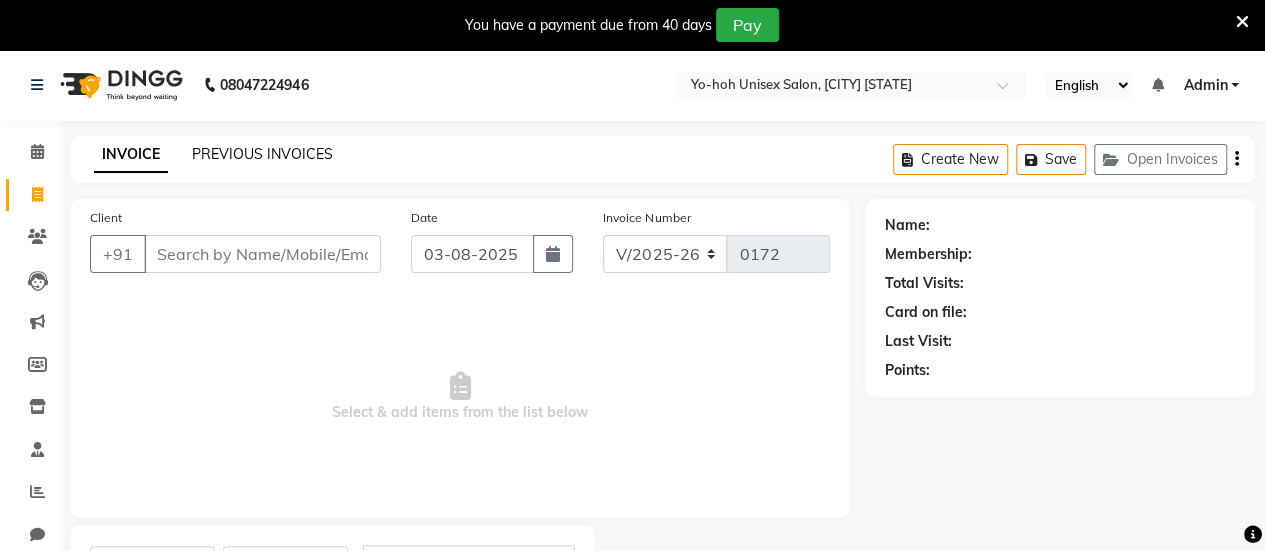 click on "PREVIOUS INVOICES" 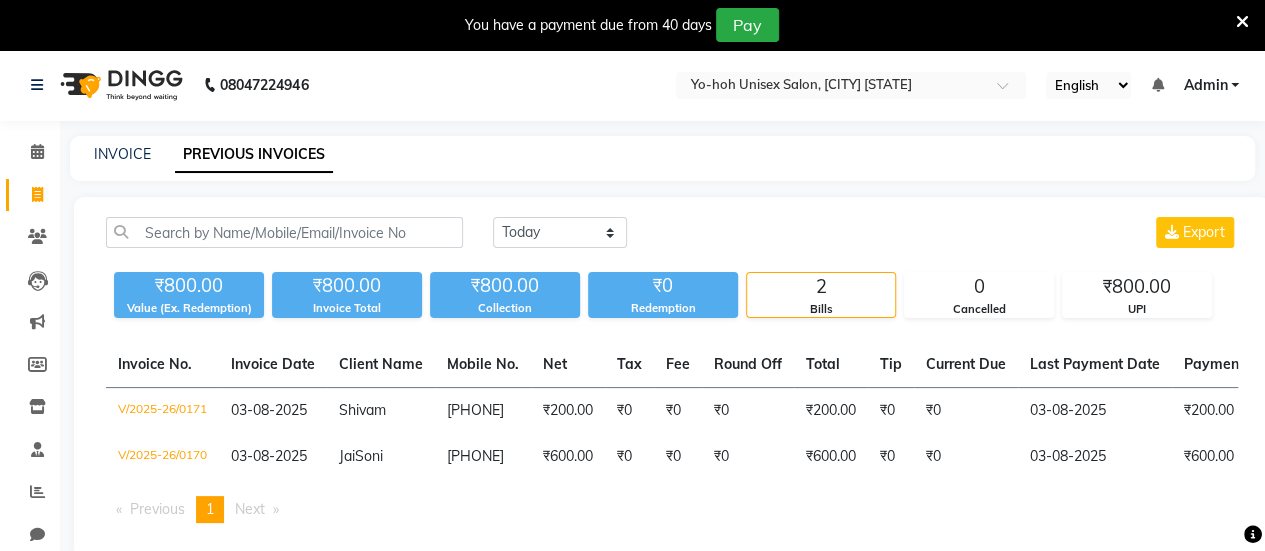 scroll, scrollTop: 52, scrollLeft: 0, axis: vertical 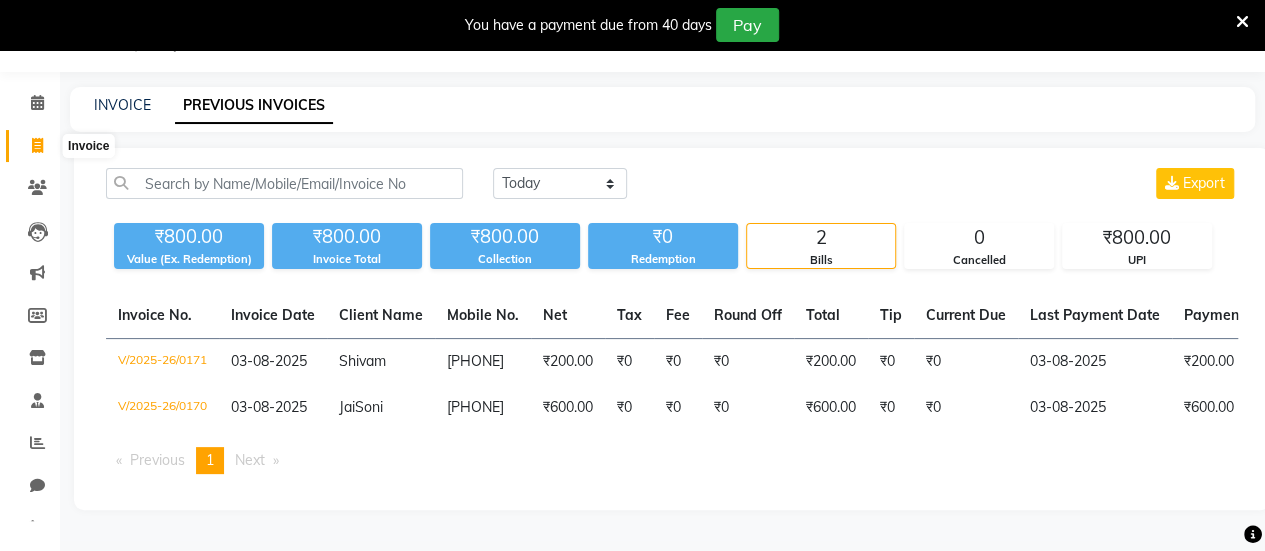 click 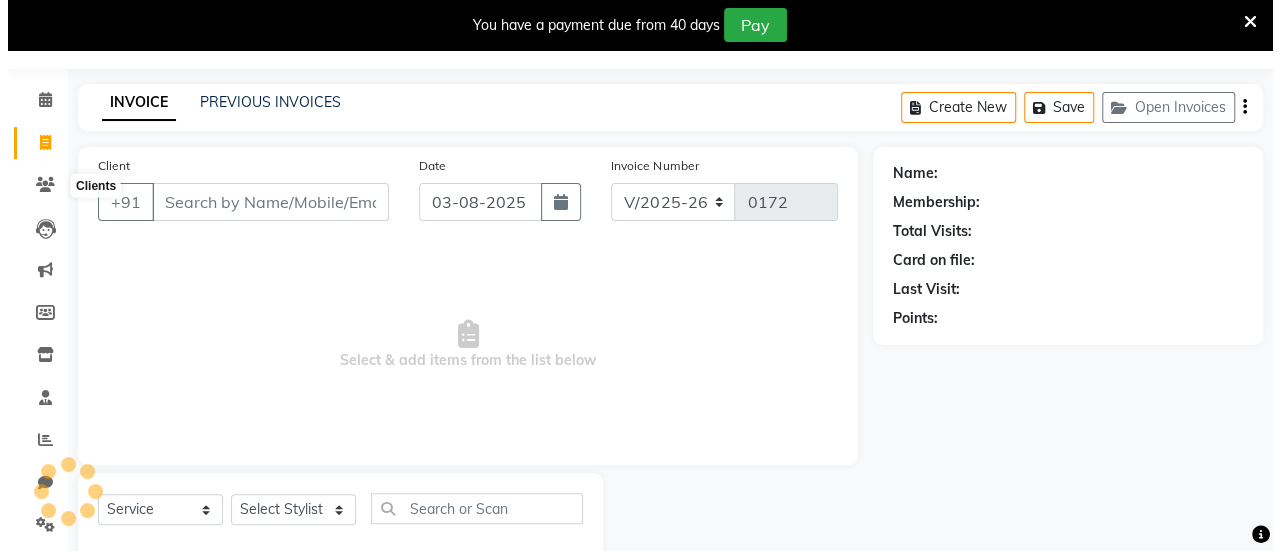 scroll, scrollTop: 98, scrollLeft: 0, axis: vertical 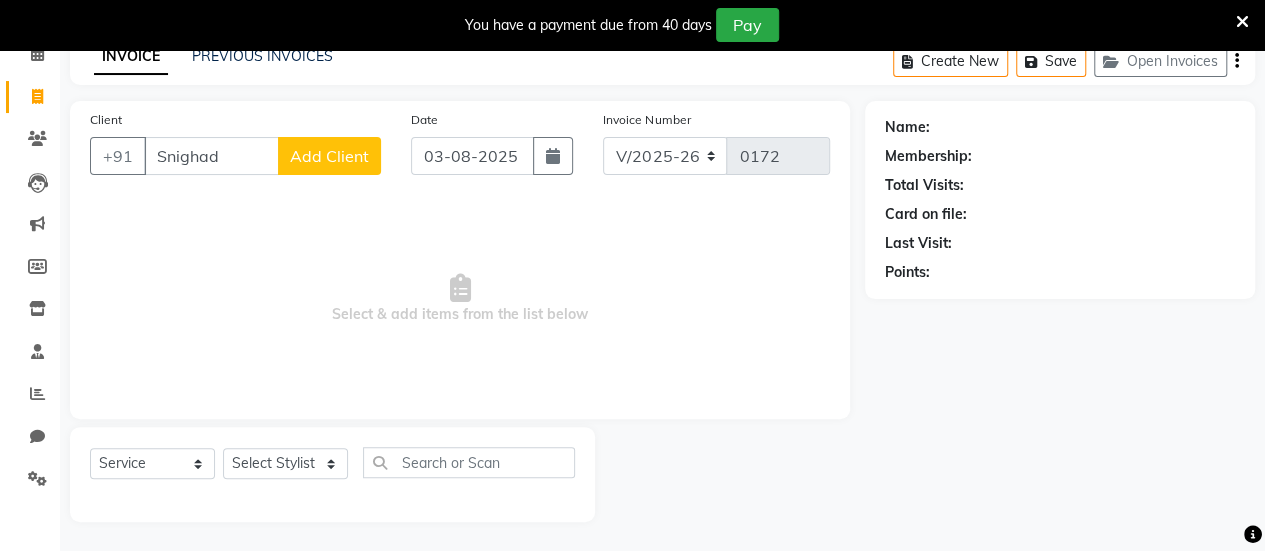 type on "Snighad" 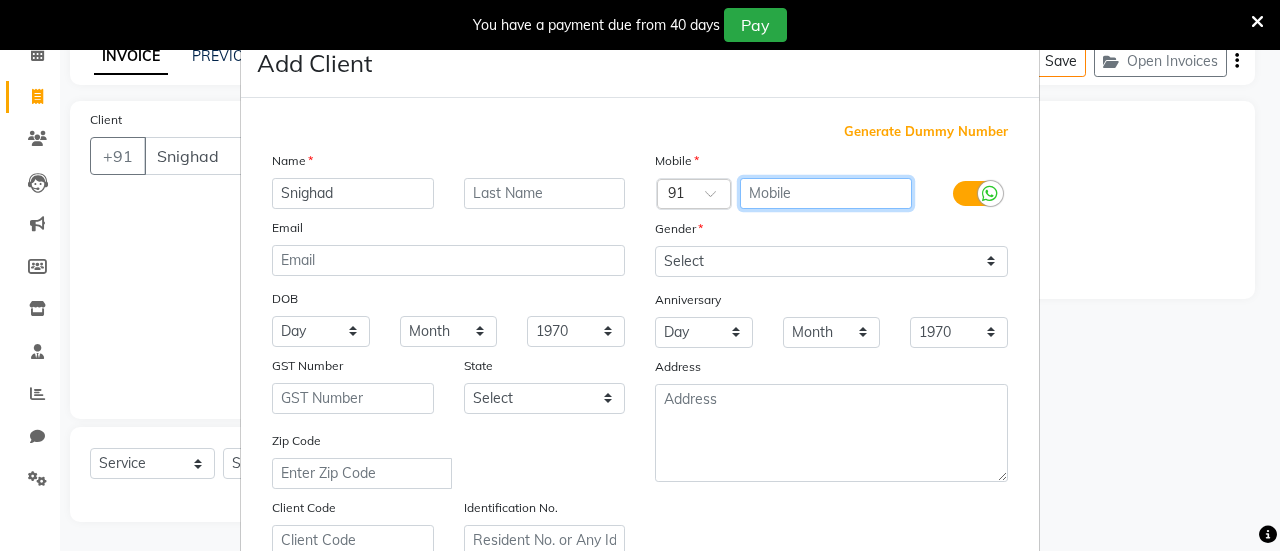 click at bounding box center (826, 193) 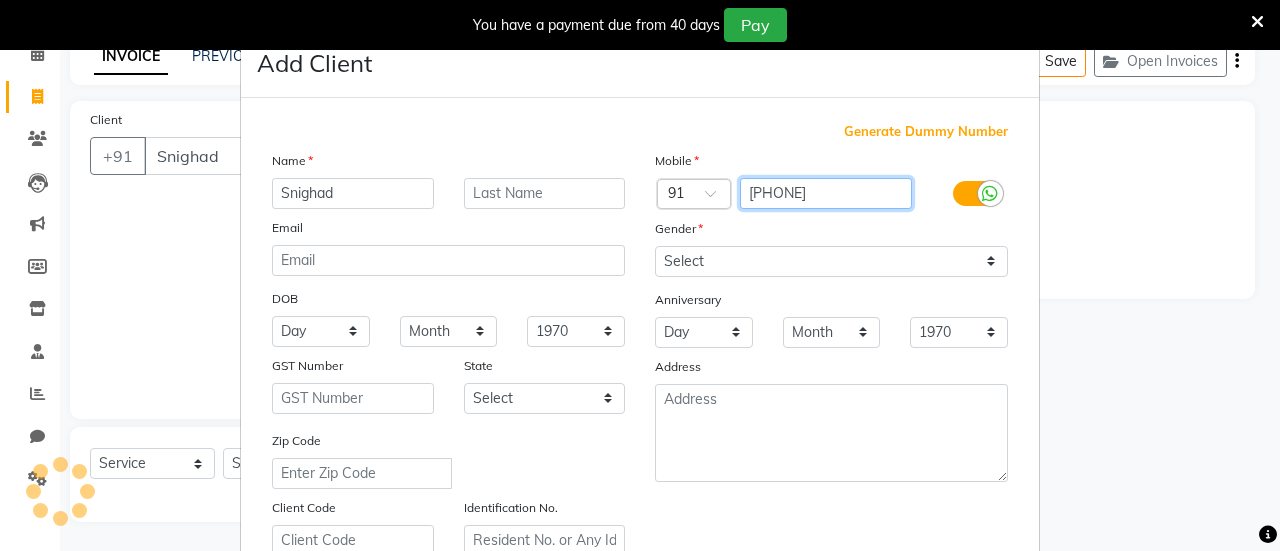 type on "[PHONE]" 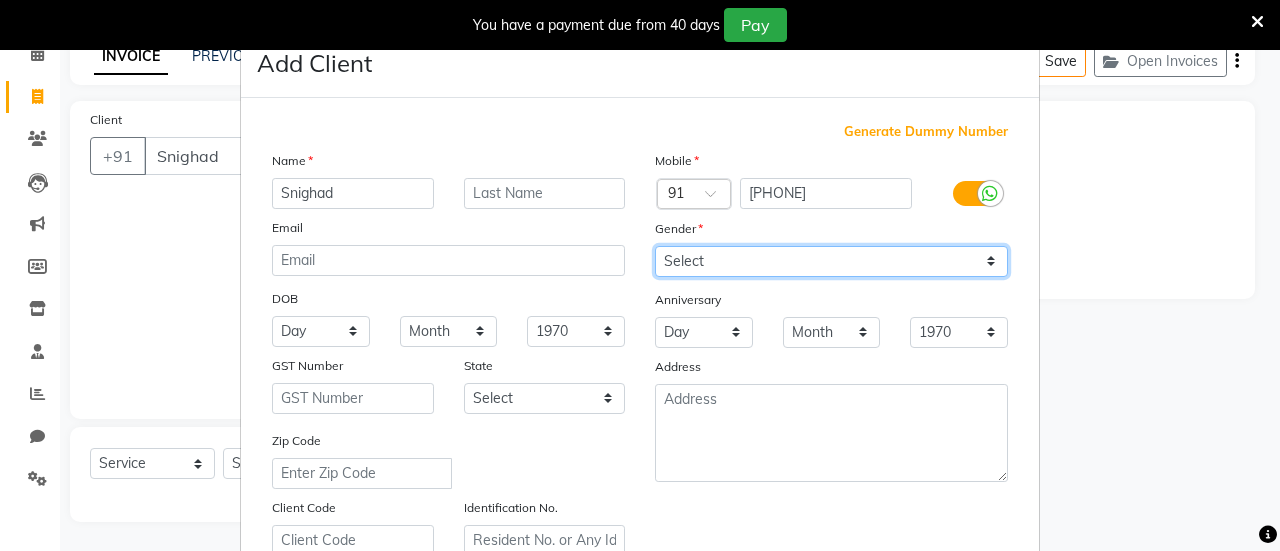 click on "Select Male Female Other Prefer Not To Say" at bounding box center [831, 261] 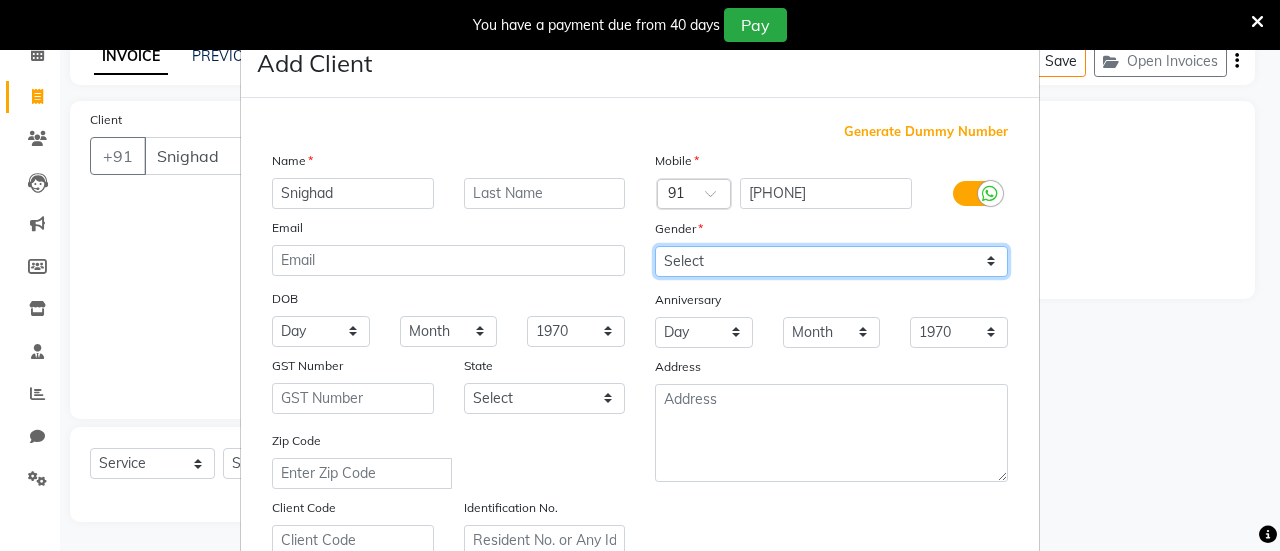 select on "female" 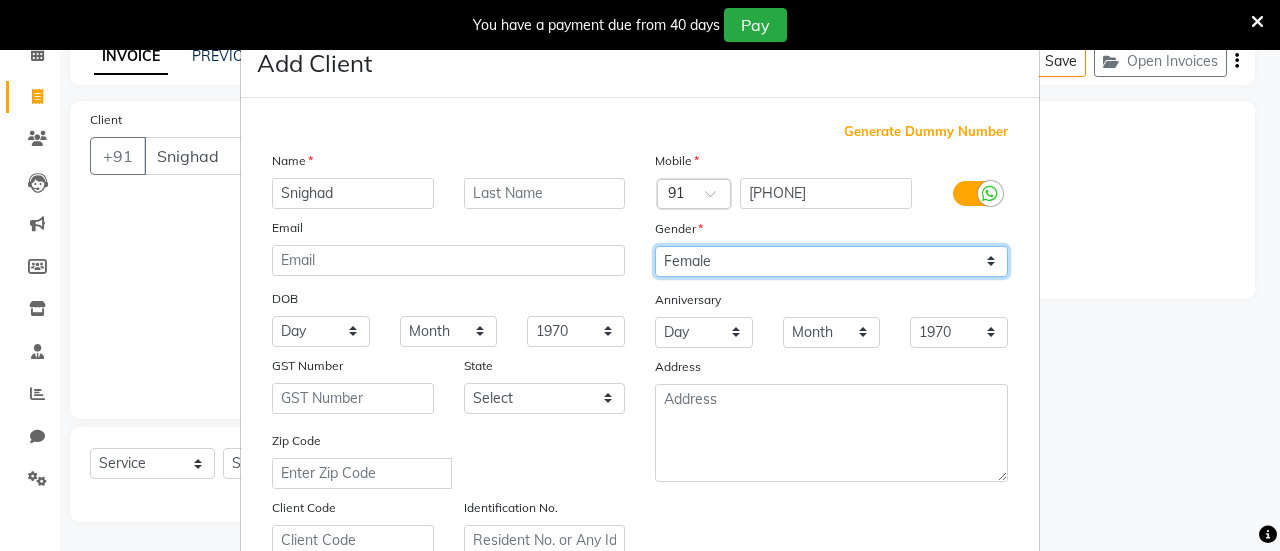 click on "Select Male Female Other Prefer Not To Say" at bounding box center [831, 261] 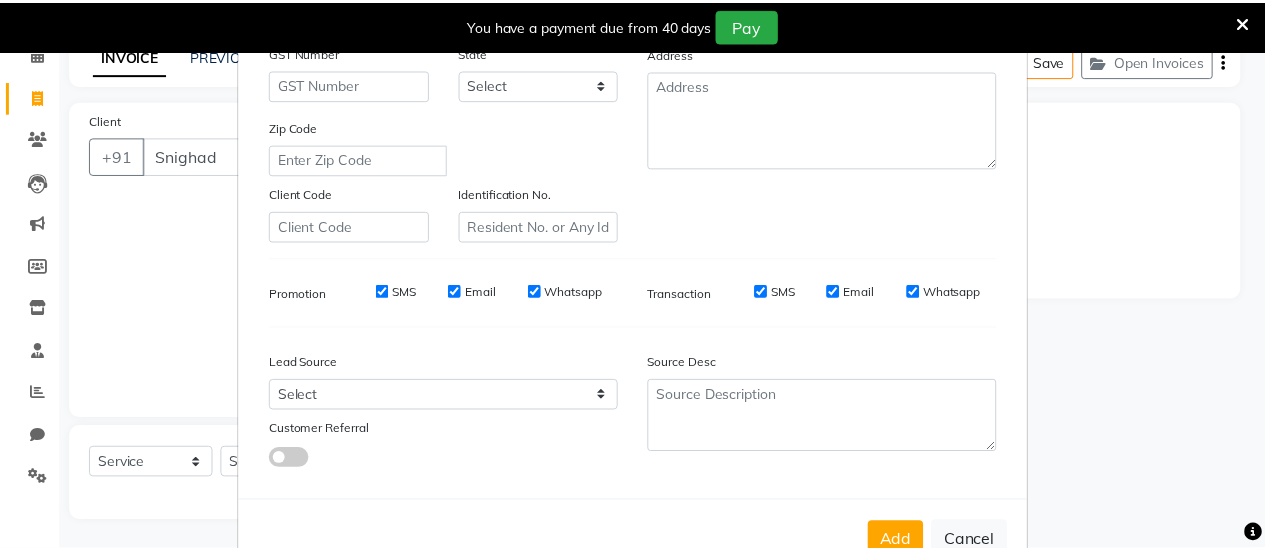 scroll, scrollTop: 368, scrollLeft: 0, axis: vertical 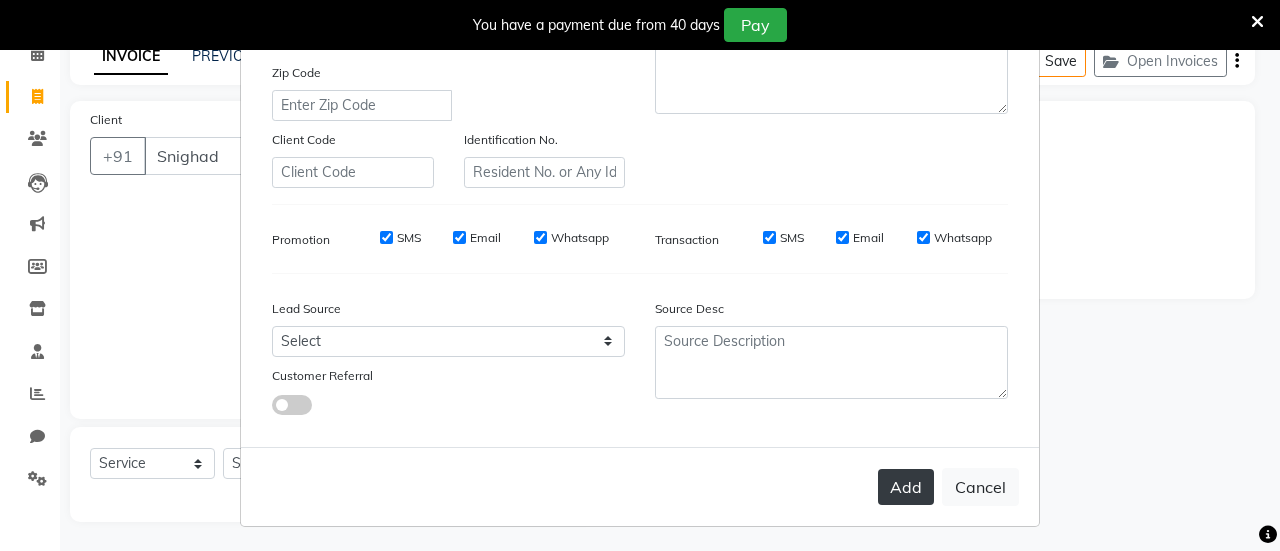 click on "Add" at bounding box center [906, 487] 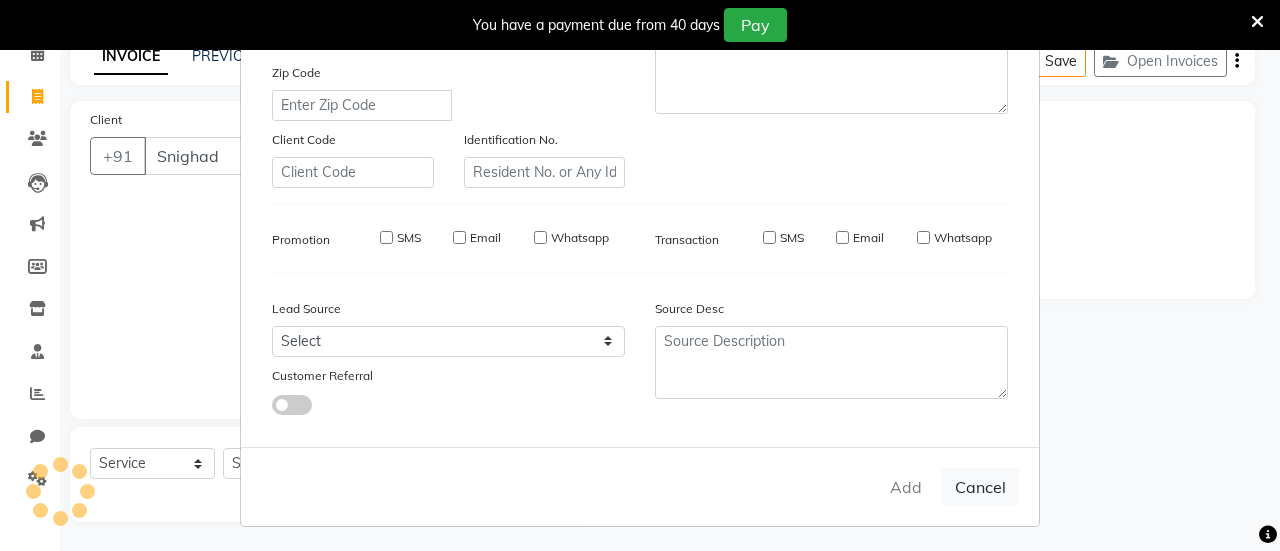 type on "[PHONE]" 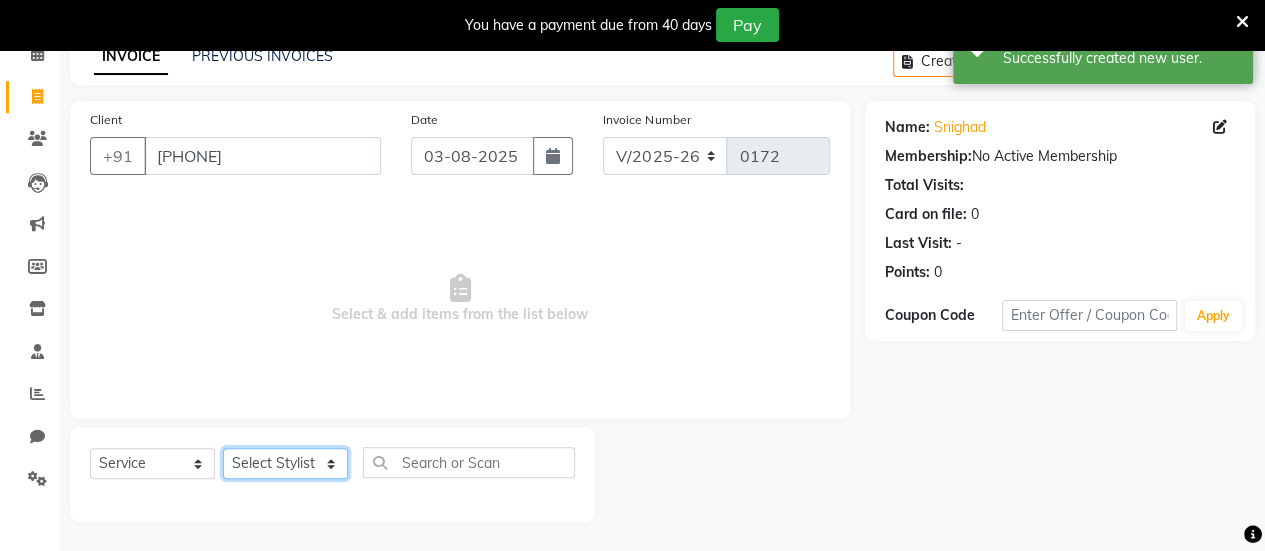 click on "Select Stylist ARBAAZ SHAIKH Farzana shaikh RAFID KAZI ROMIKHA HAROLD BORGES Sanjana  rathore SHIVAM BIBRA SUCHITRA TAMANG Sushila Parmar Swapnil chavan" 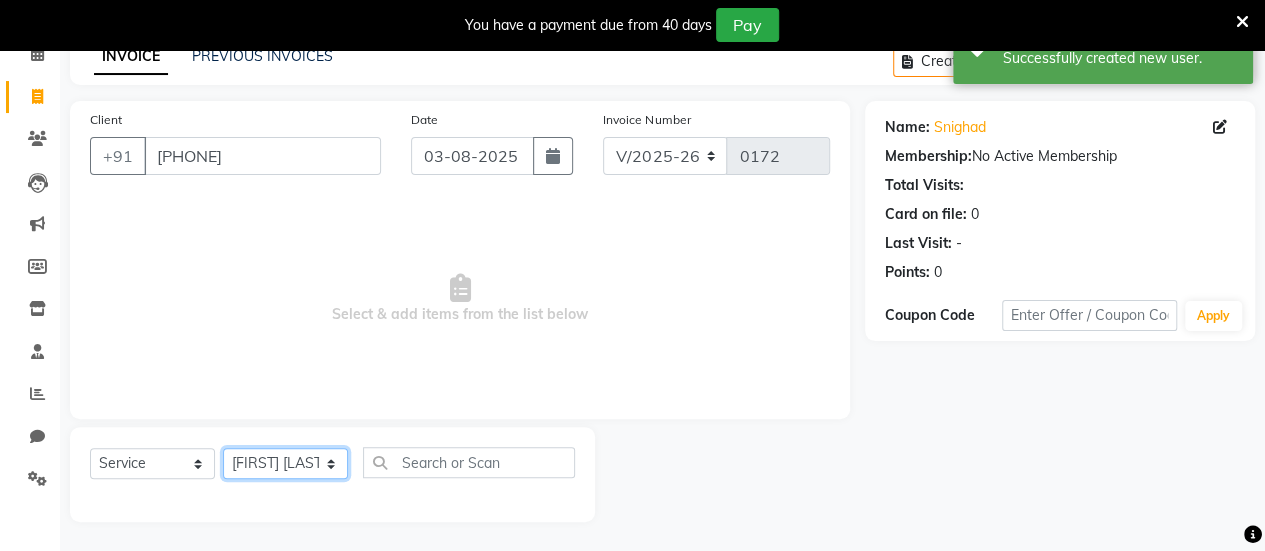 click on "Select Stylist ARBAAZ SHAIKH Farzana shaikh RAFID KAZI ROMIKHA HAROLD BORGES Sanjana  rathore SHIVAM BIBRA SUCHITRA TAMANG Sushila Parmar Swapnil chavan" 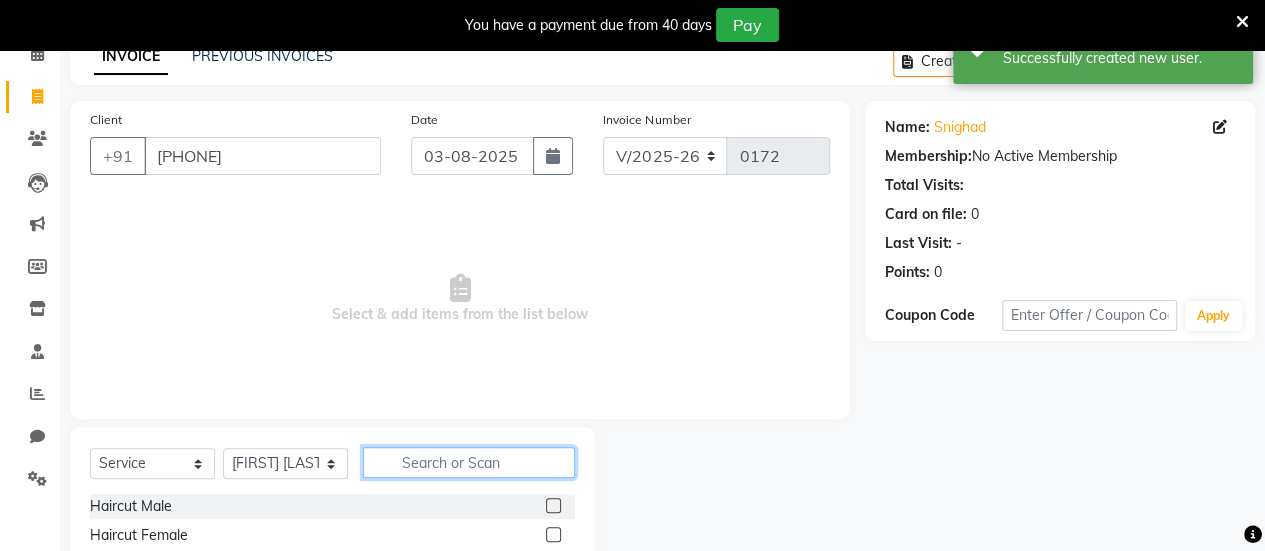 click 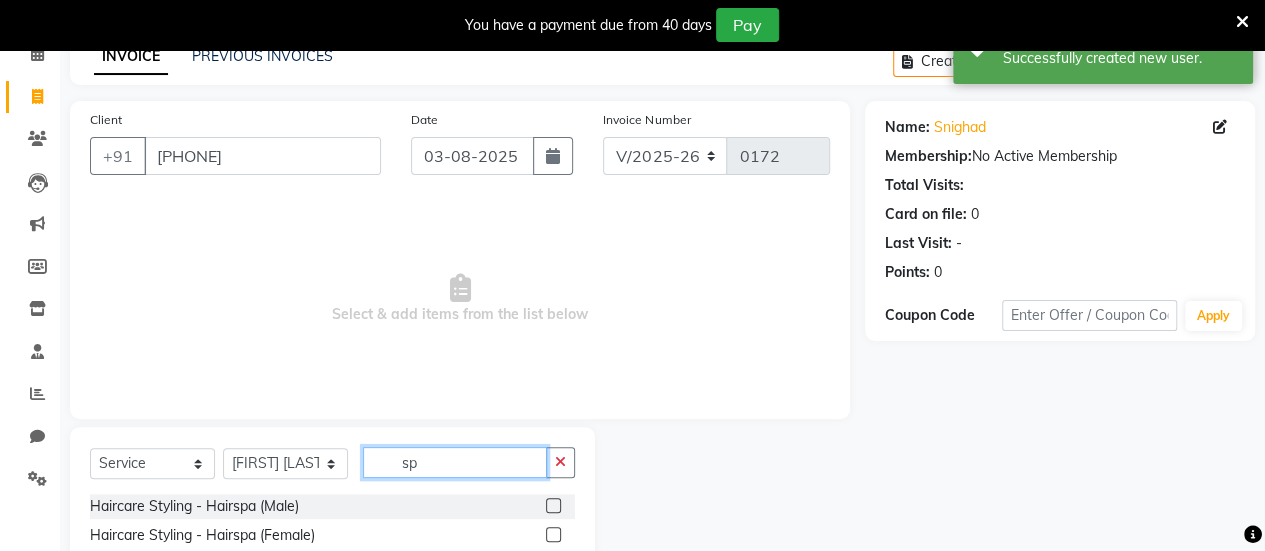 scroll, scrollTop: 156, scrollLeft: 0, axis: vertical 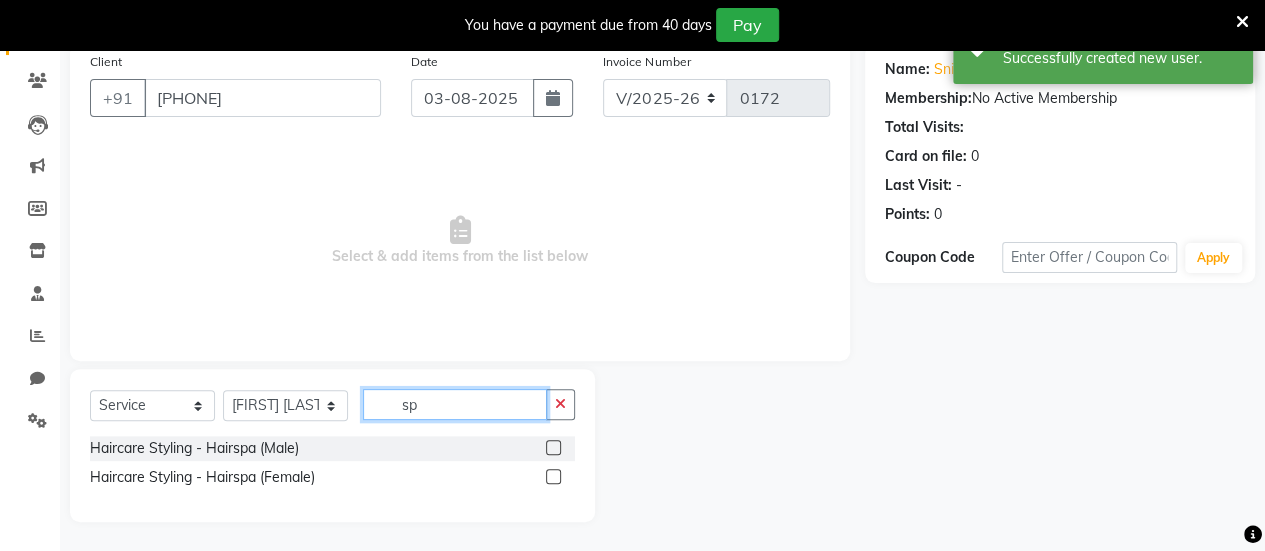 type on "sp" 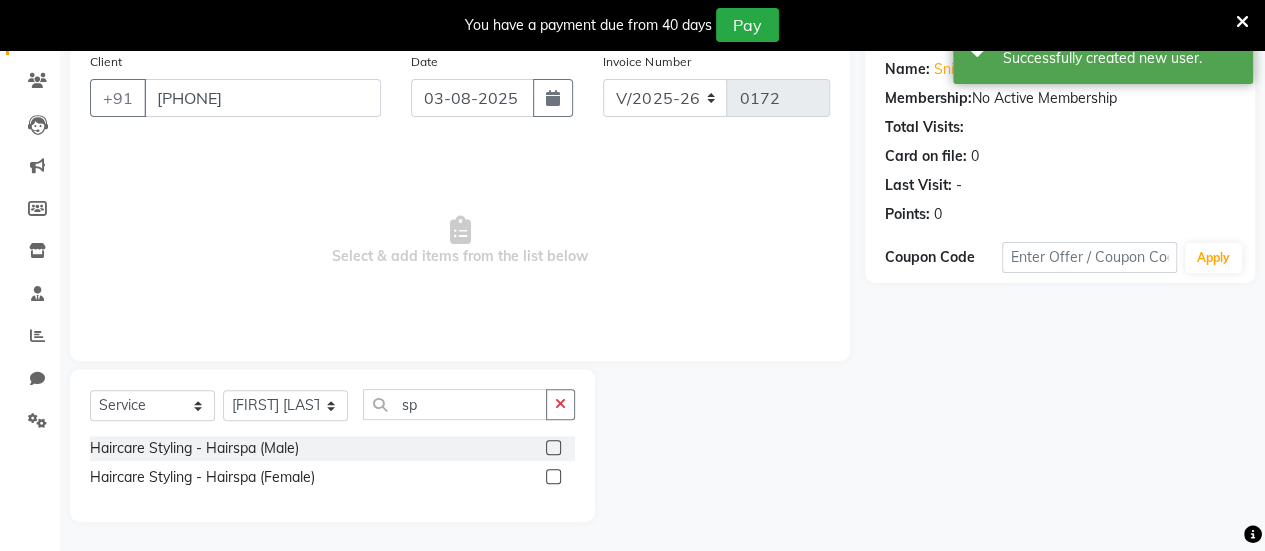 click 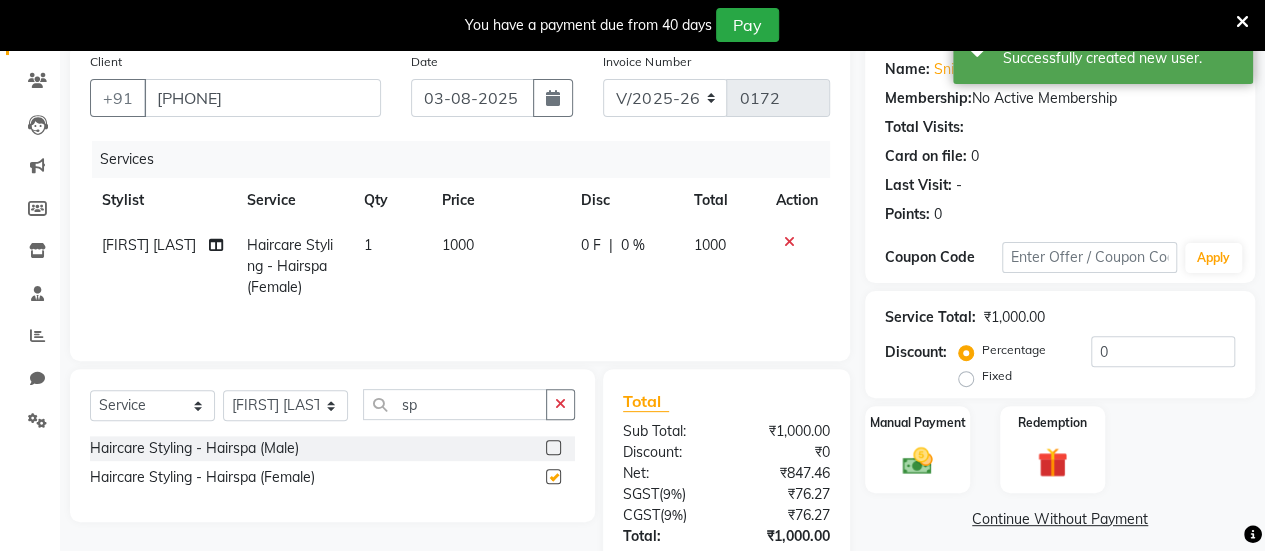 checkbox on "false" 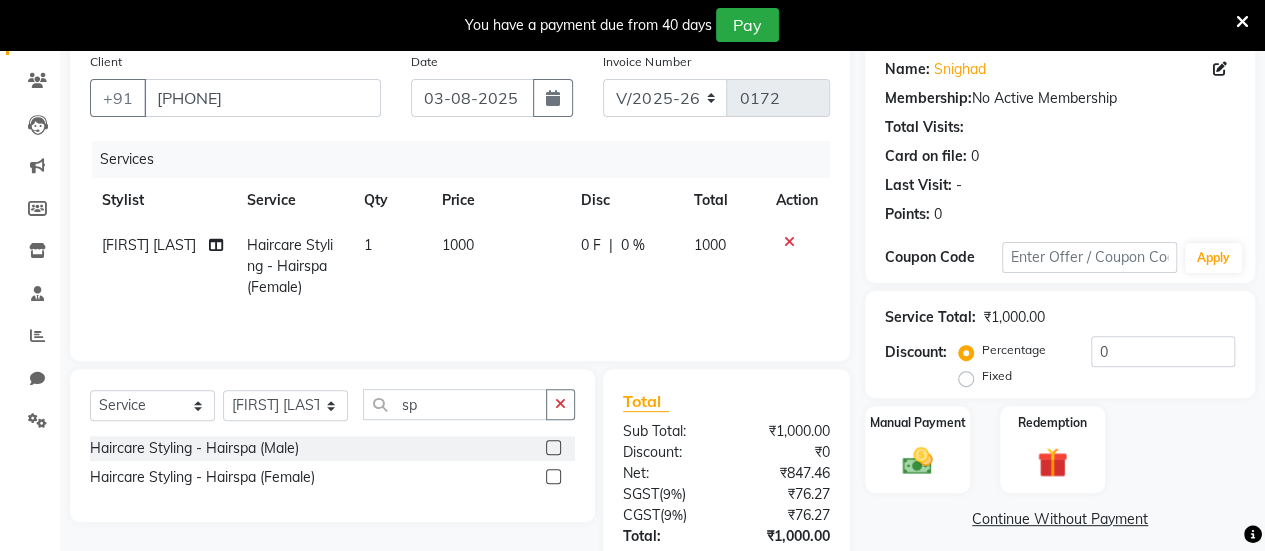 click on "1000" 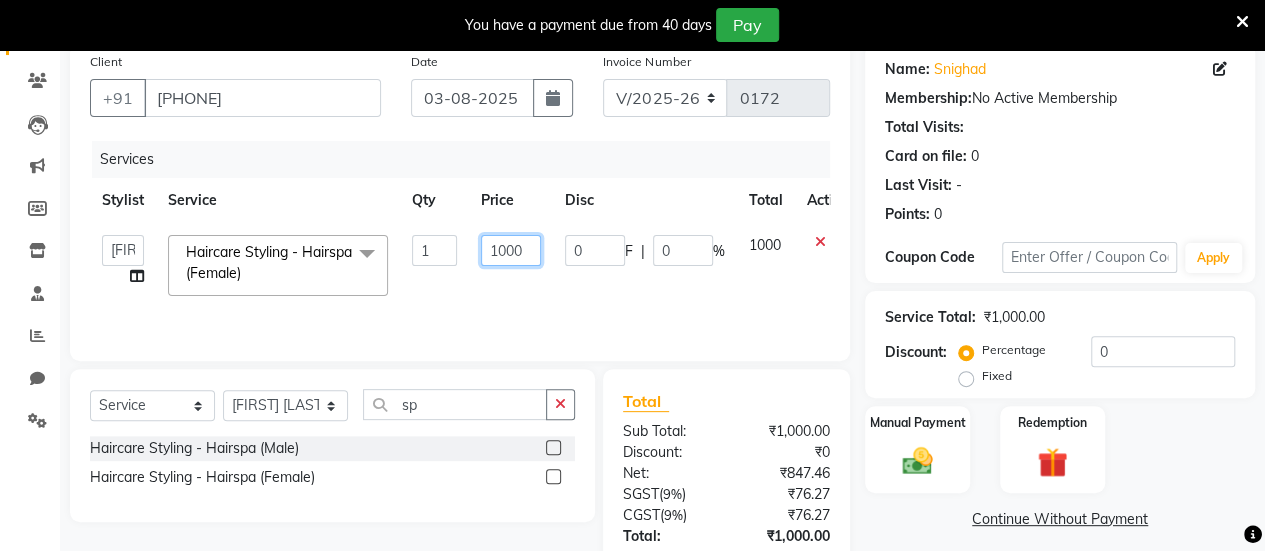 click on "1000" 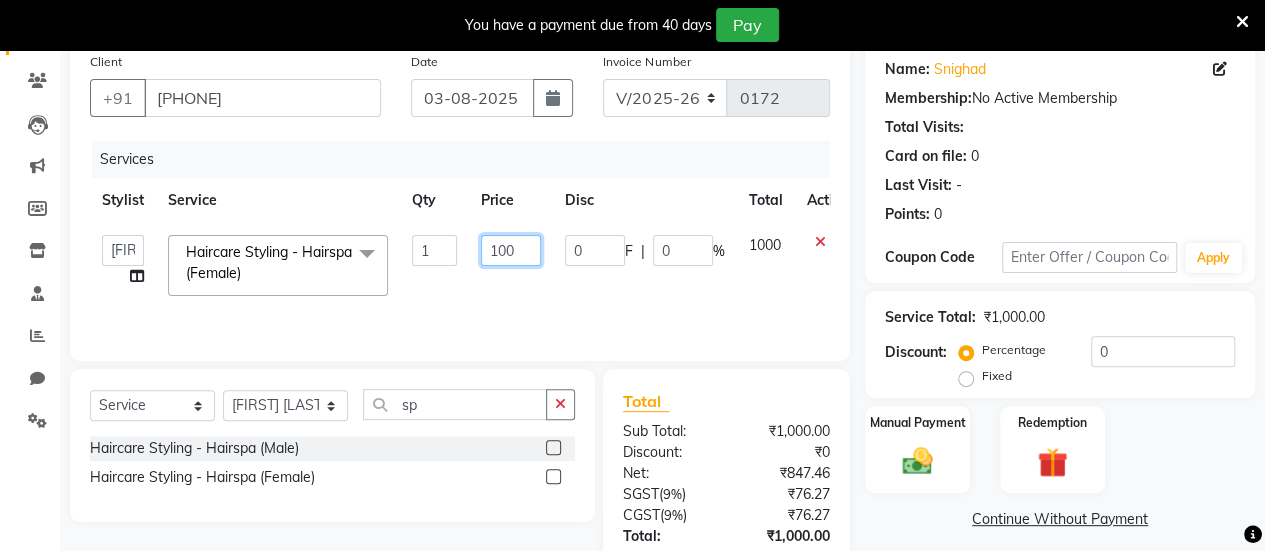 type on "1500" 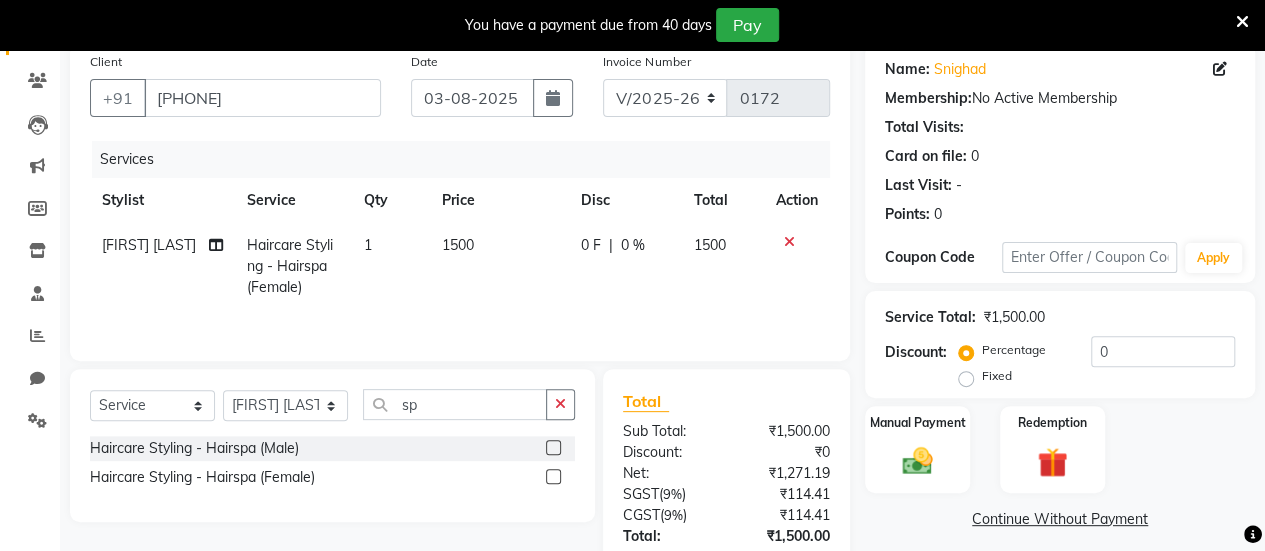 click on "1500" 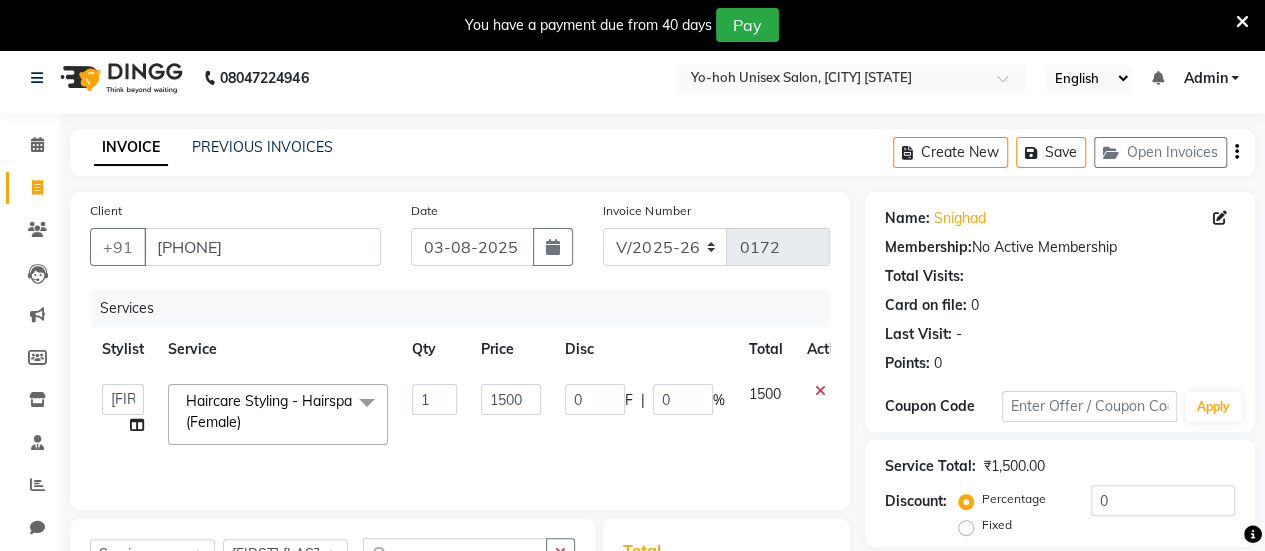 scroll, scrollTop: 0, scrollLeft: 0, axis: both 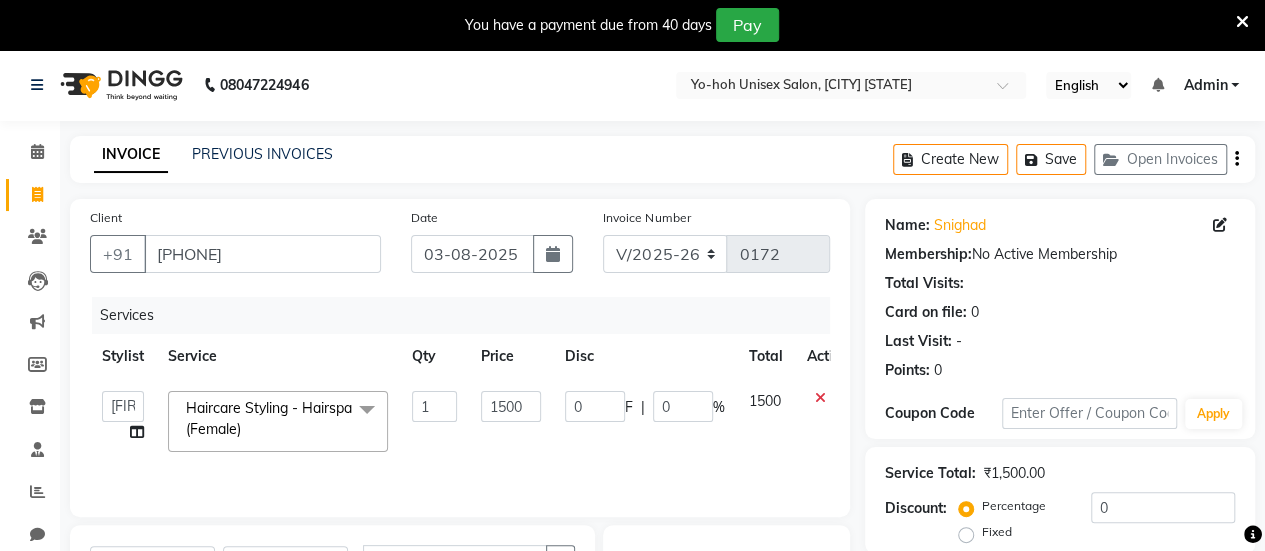 click 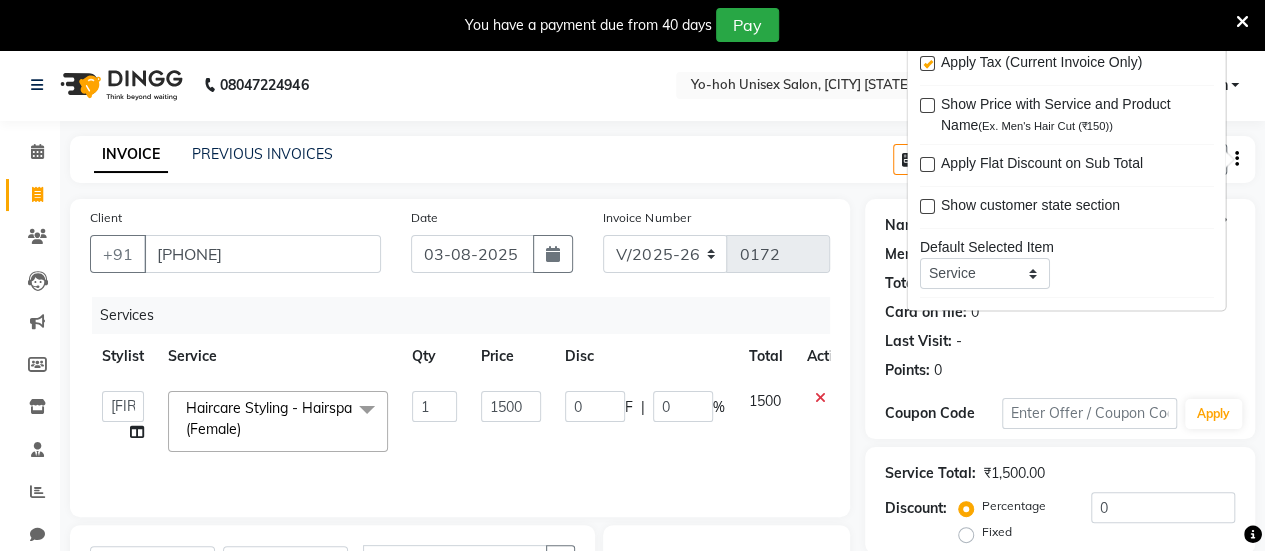 click at bounding box center [926, 64] 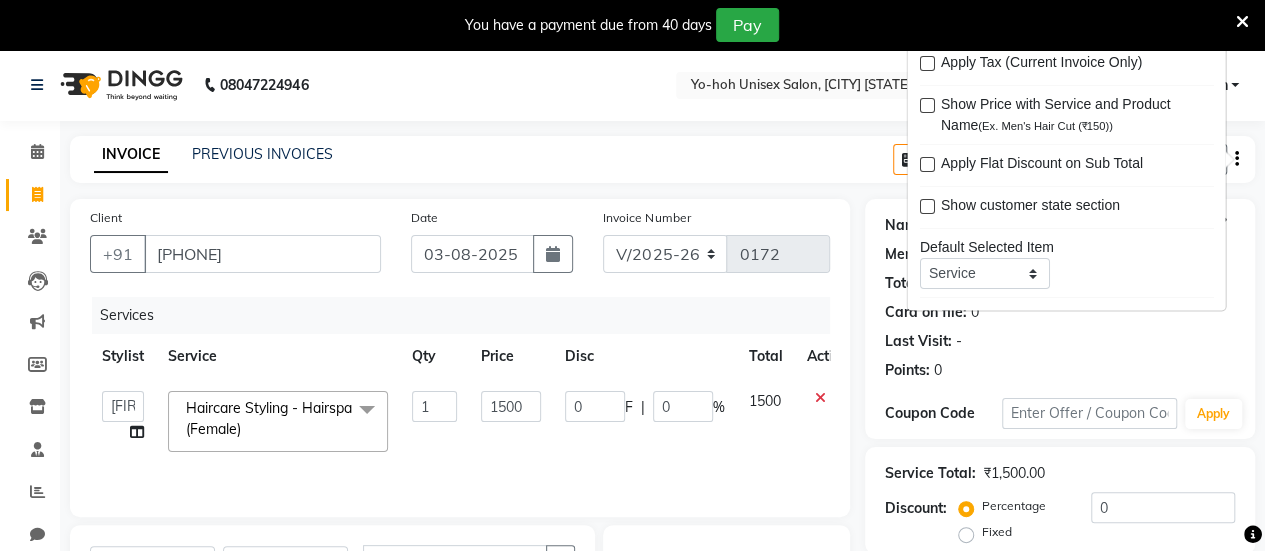 click on "INVOICE PREVIOUS INVOICES Create New   Save   Open Invoices" 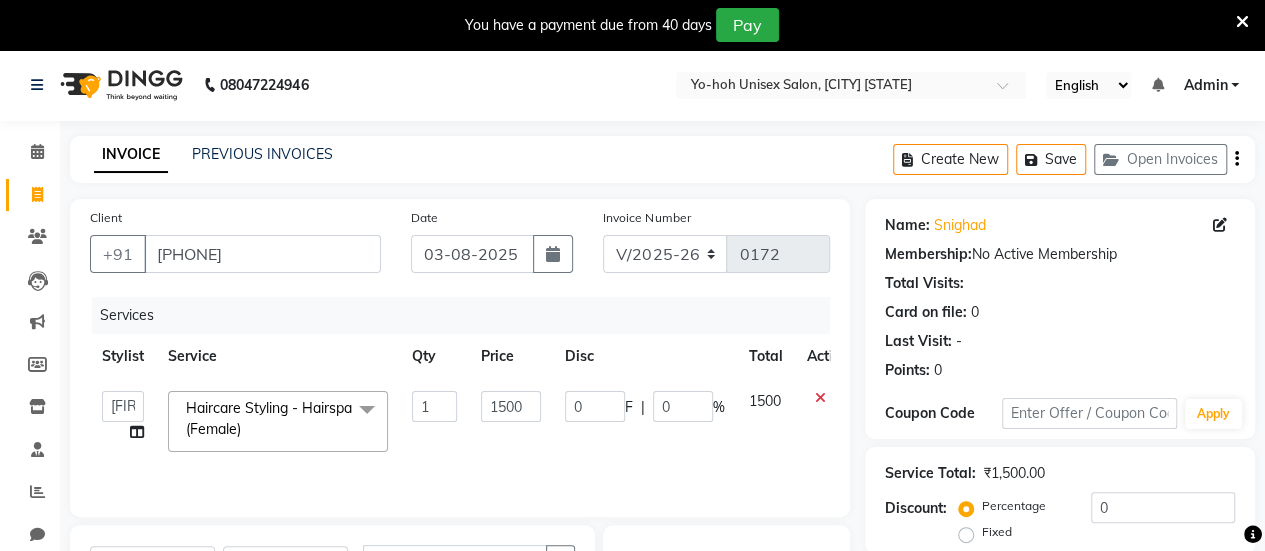 scroll, scrollTop: 254, scrollLeft: 0, axis: vertical 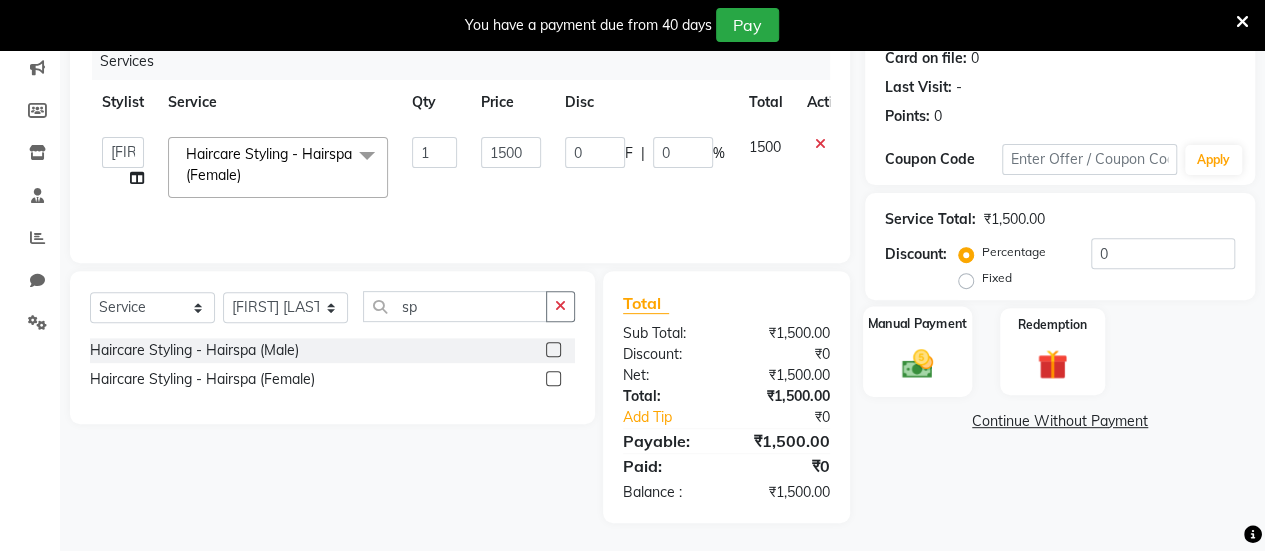 click 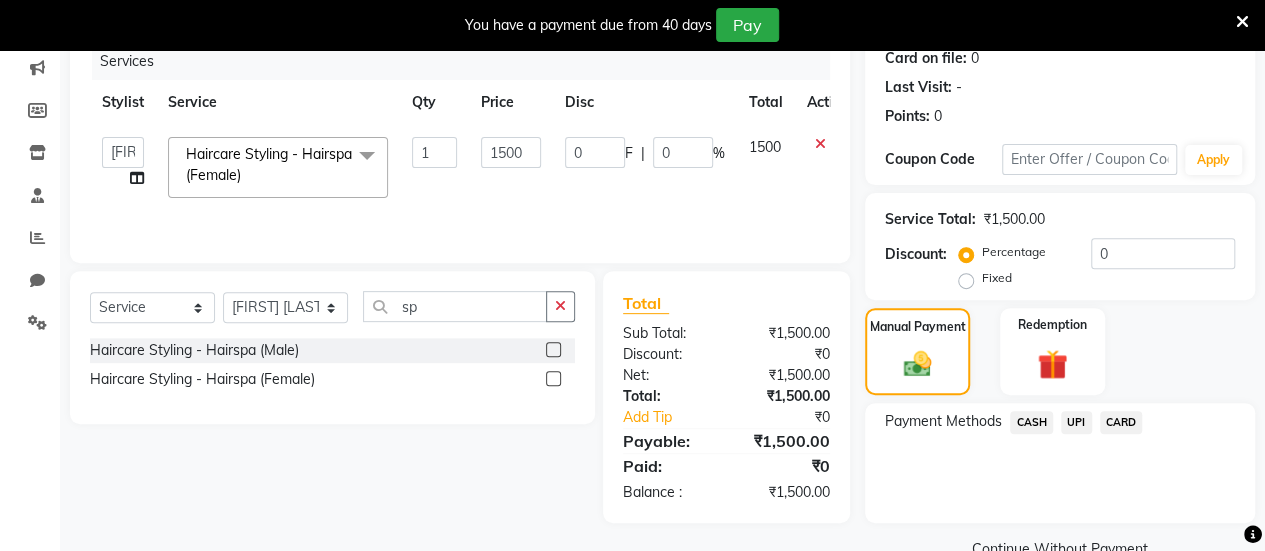 click on "UPI" 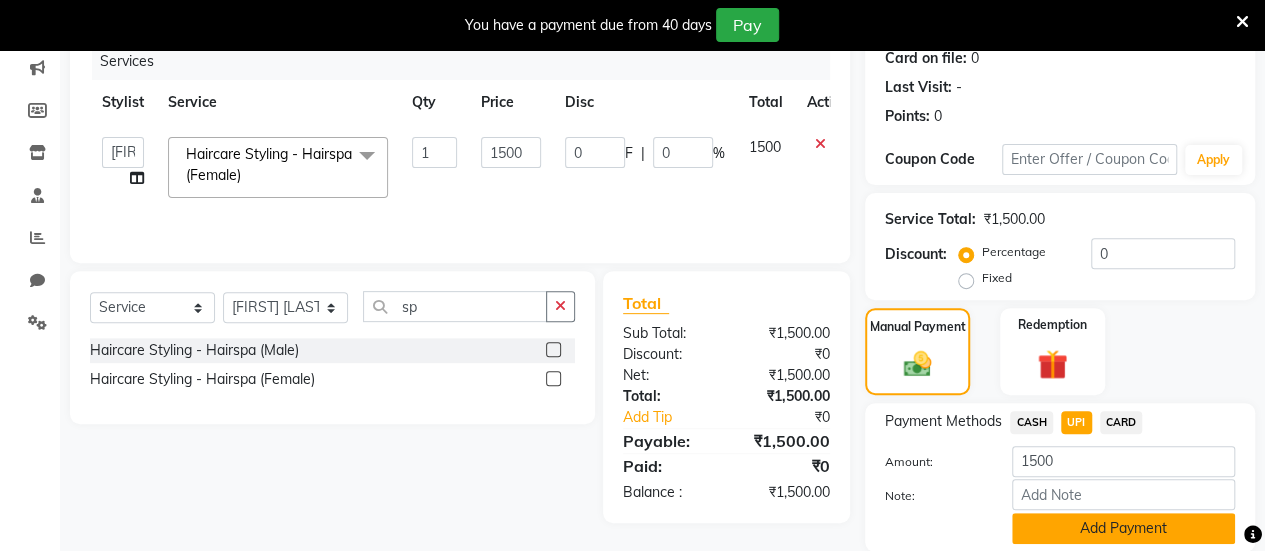 click on "Add Payment" 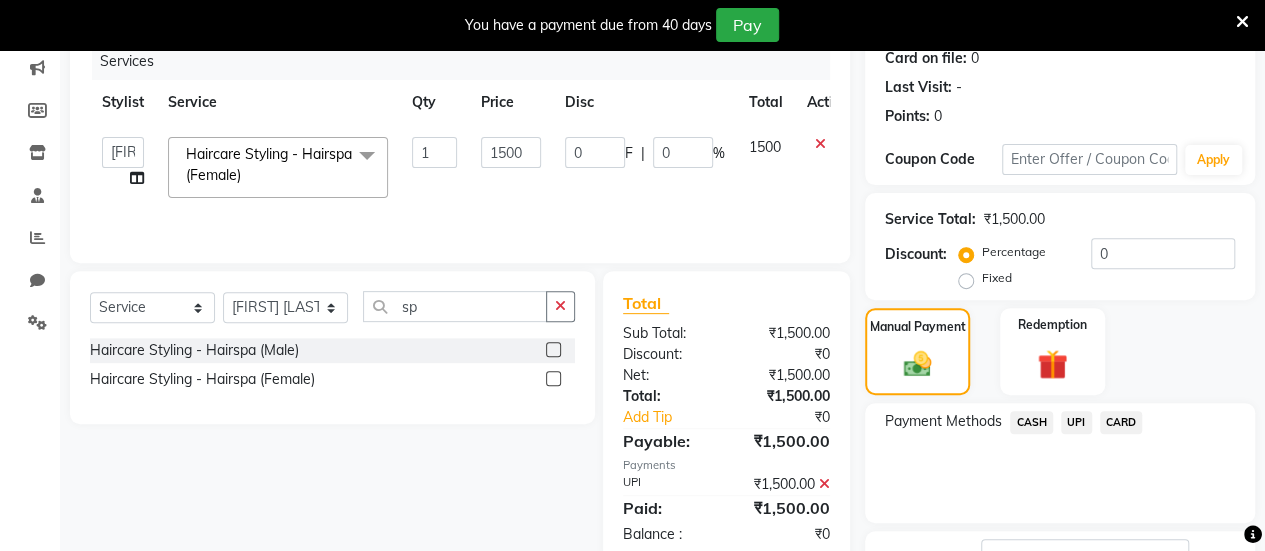scroll, scrollTop: 408, scrollLeft: 0, axis: vertical 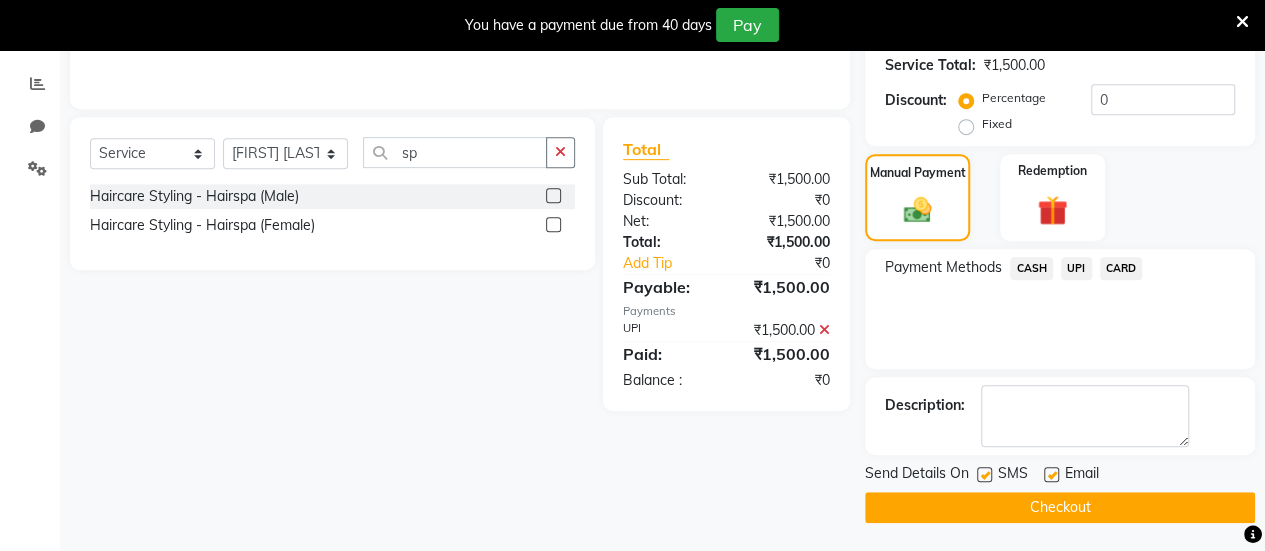 click 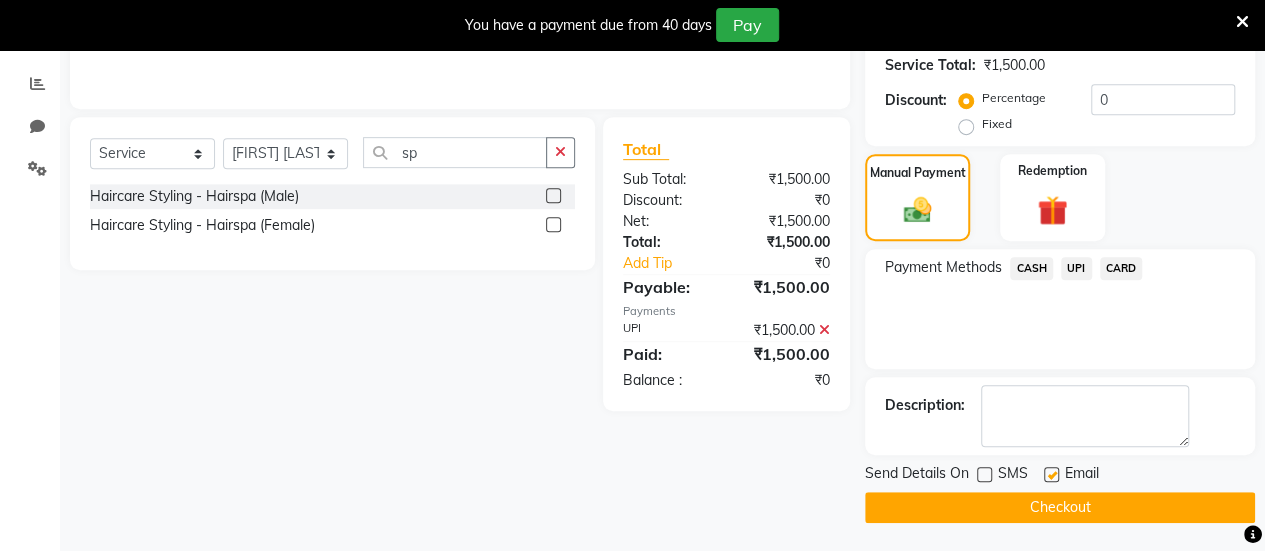 click 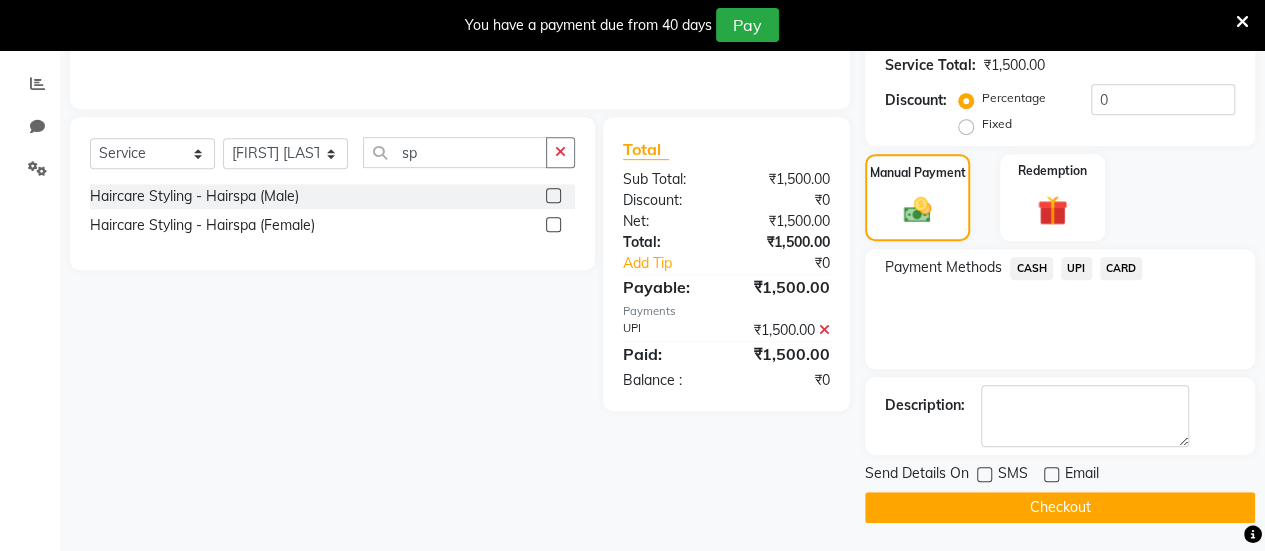 click on "Checkout" 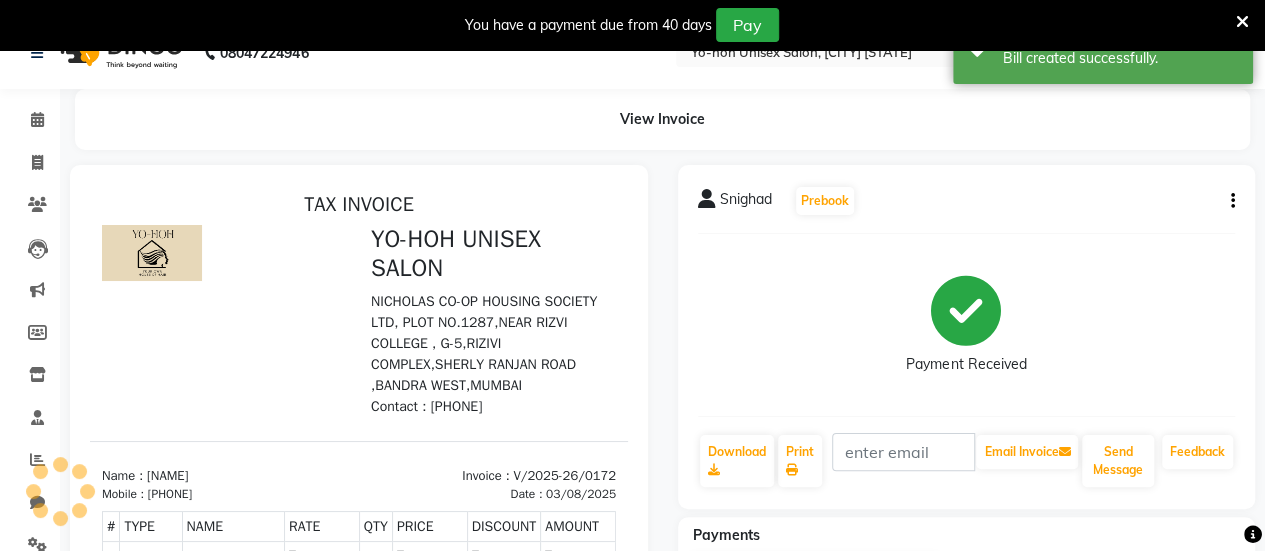 scroll, scrollTop: 26, scrollLeft: 0, axis: vertical 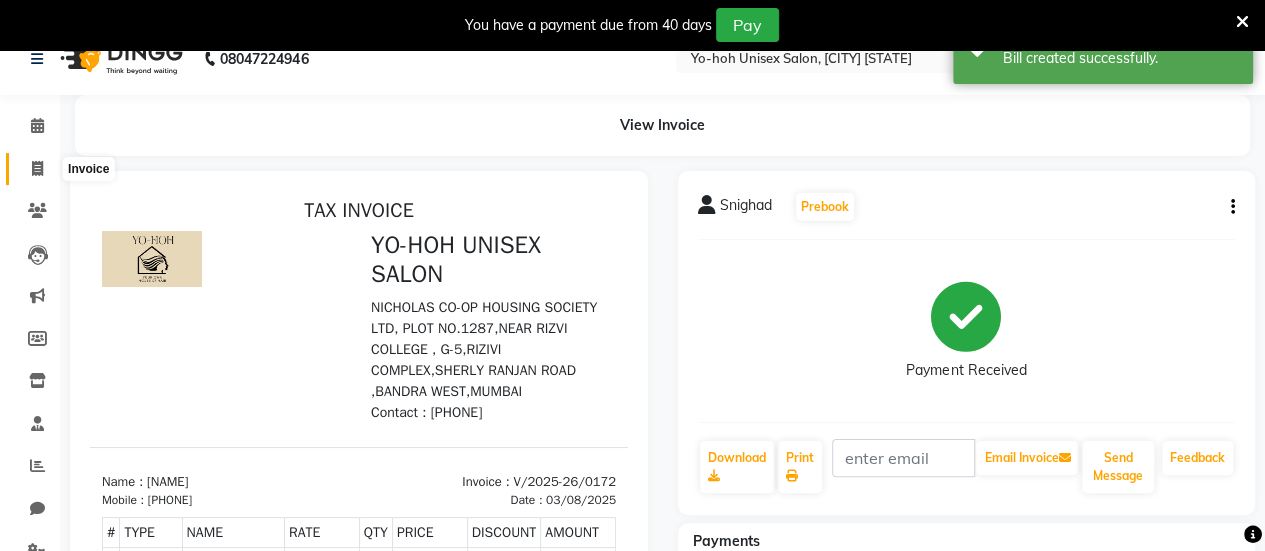 click 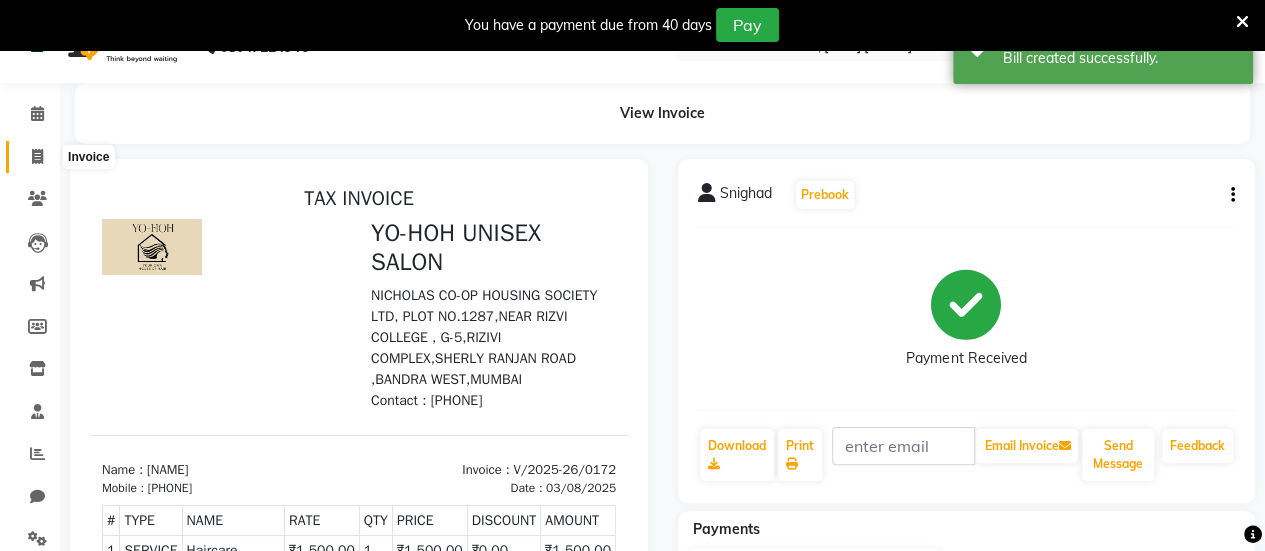 select on "8364" 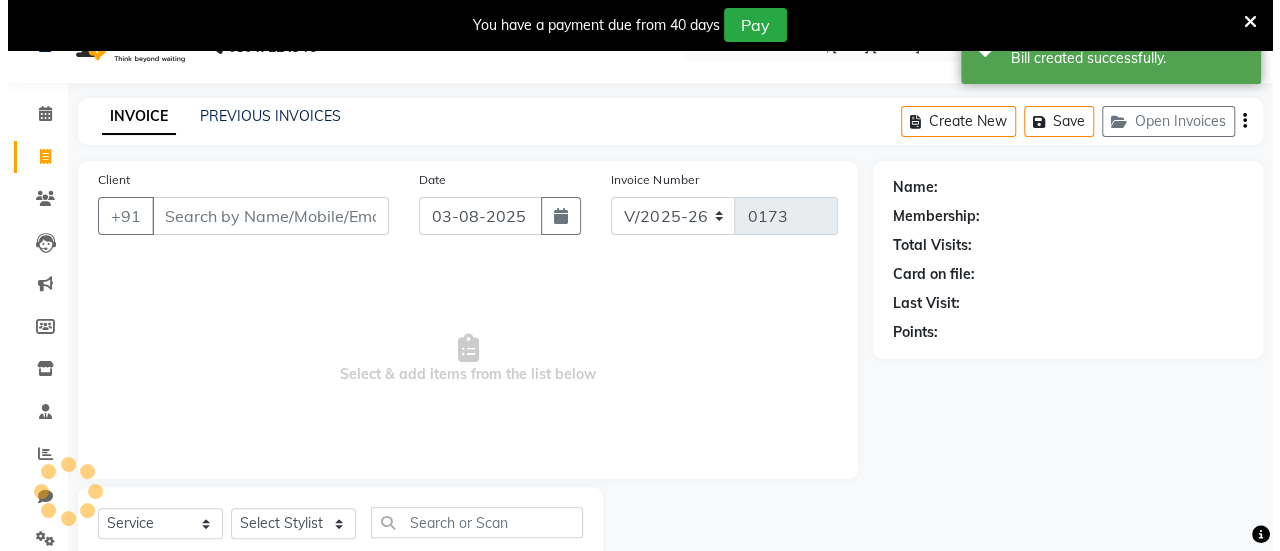 scroll, scrollTop: 98, scrollLeft: 0, axis: vertical 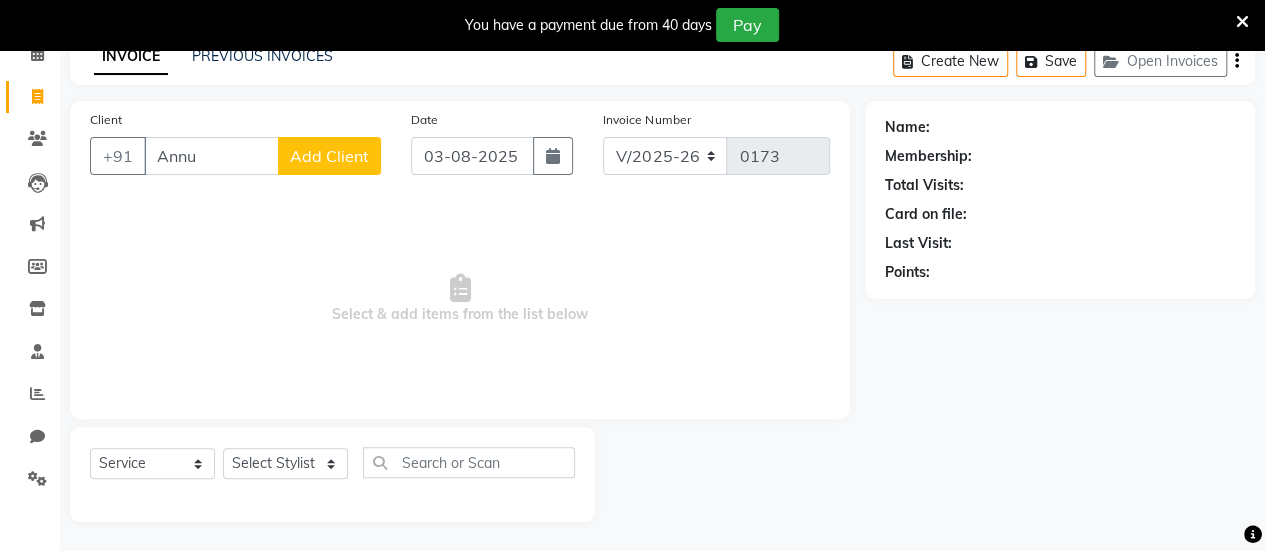 type on "Annu" 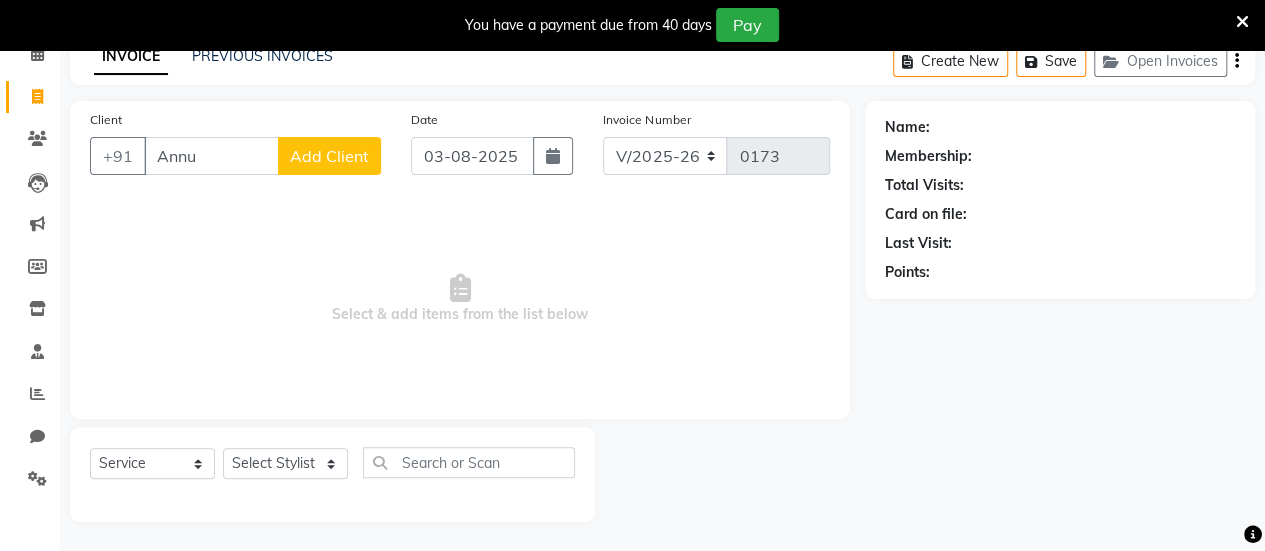 click on "Add Client" 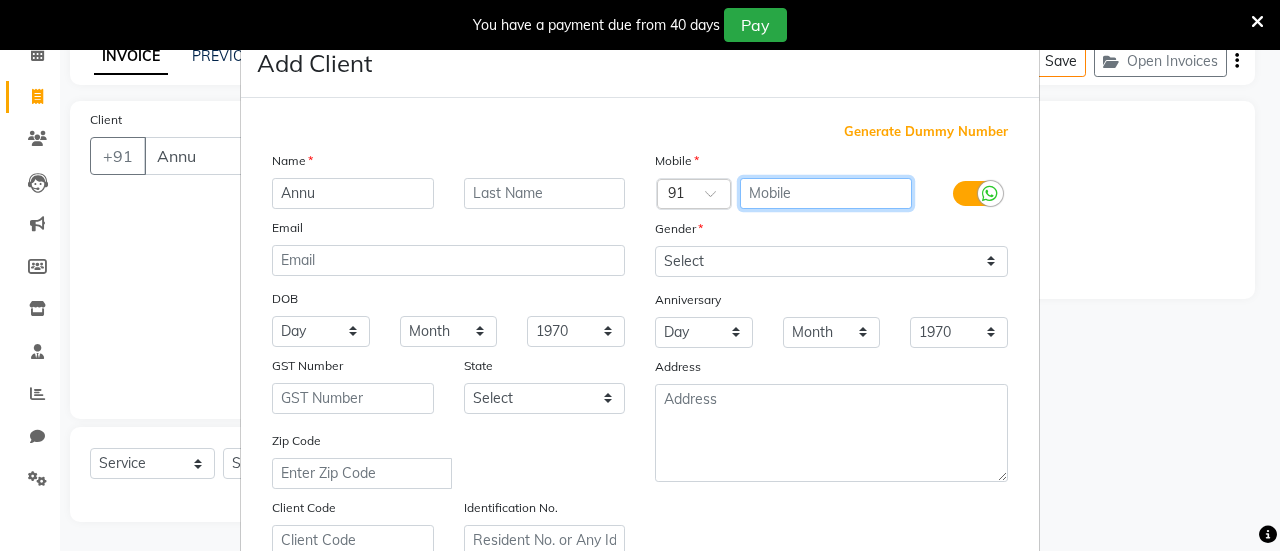 click at bounding box center (826, 193) 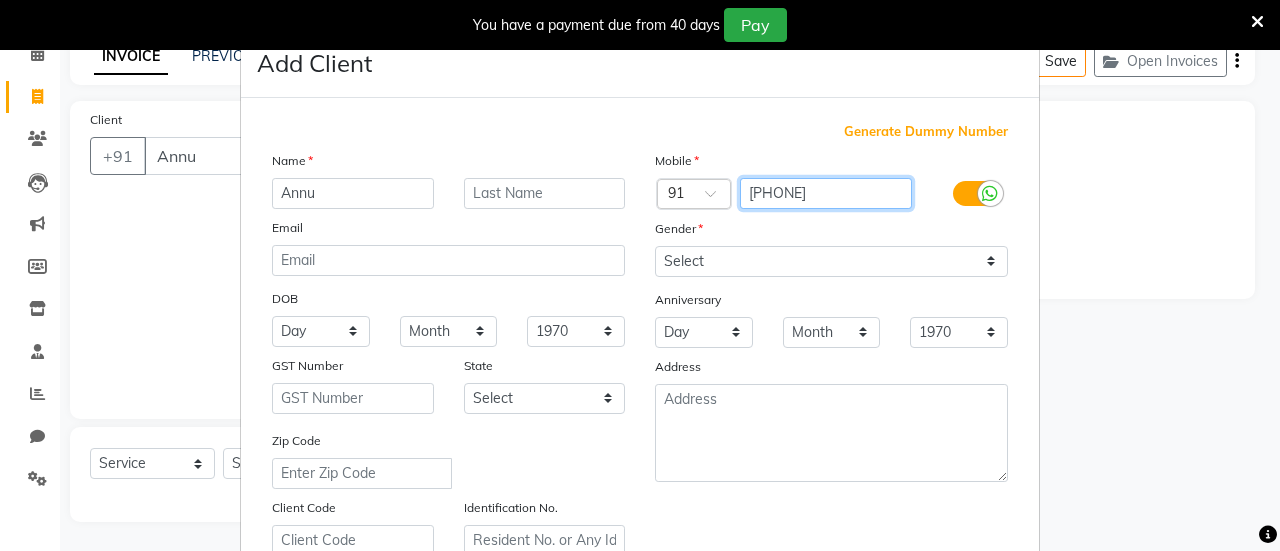 type on "[PHONE]" 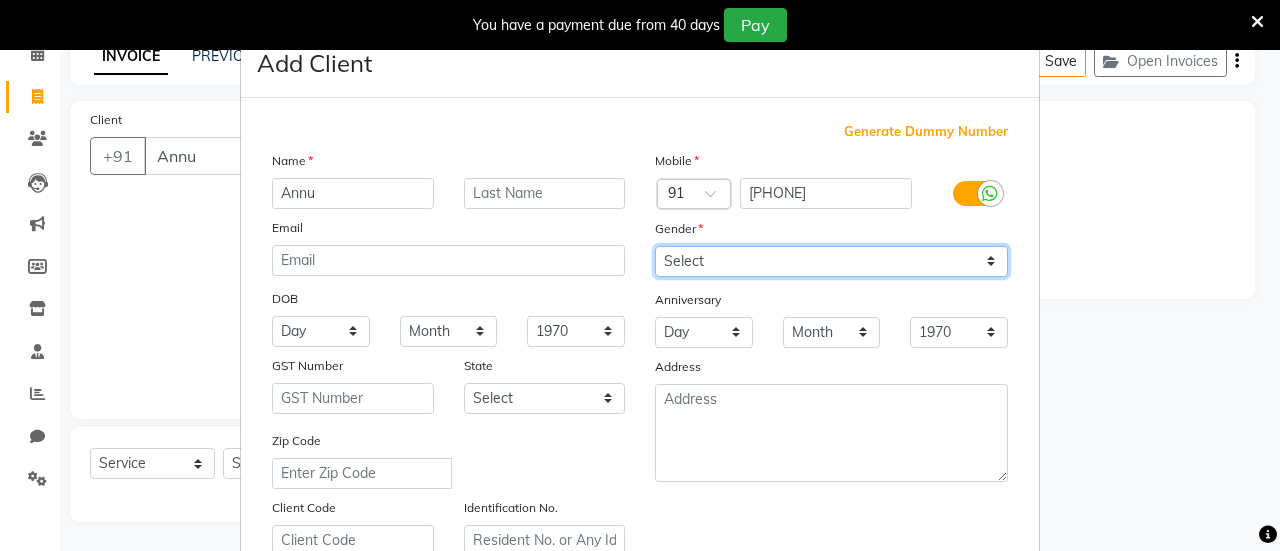 click on "Select Male Female Other Prefer Not To Say" at bounding box center [831, 261] 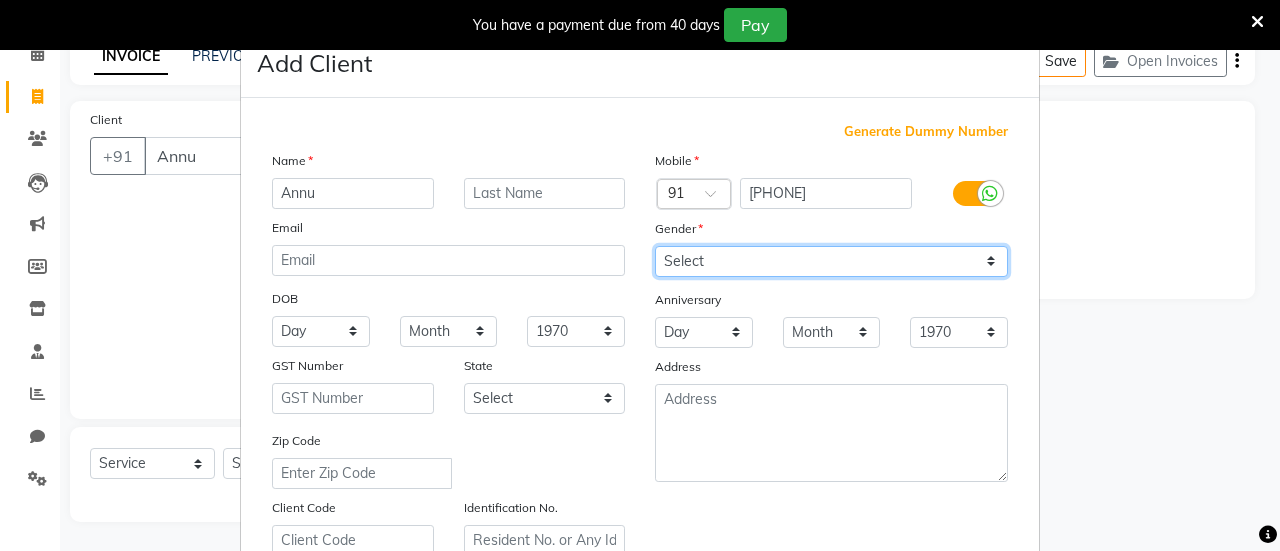 select on "female" 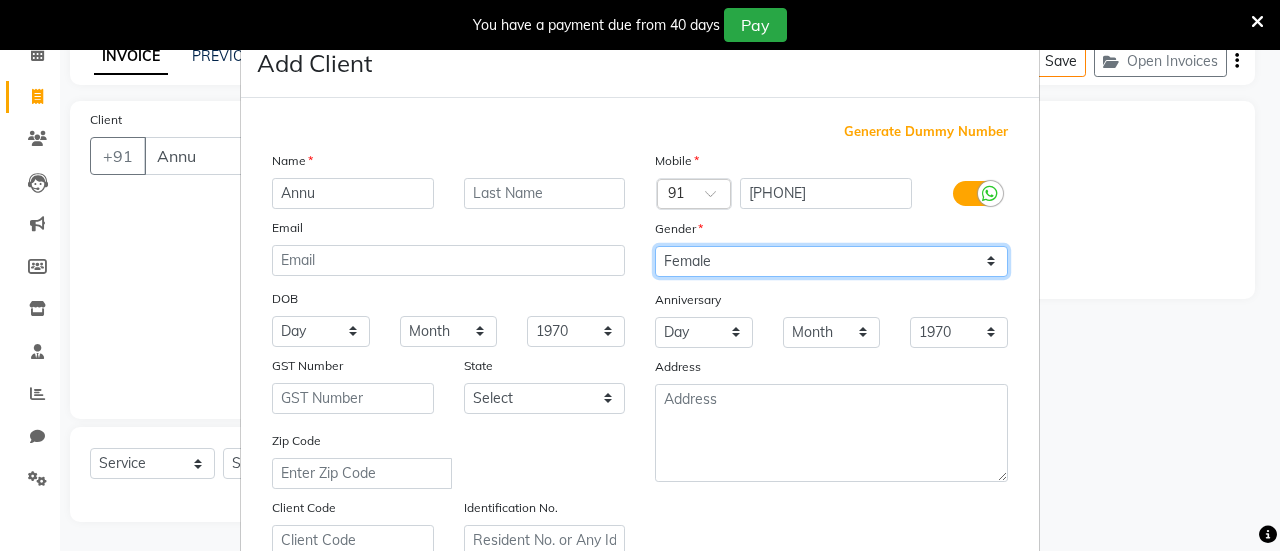 click on "Select Male Female Other Prefer Not To Say" at bounding box center (831, 261) 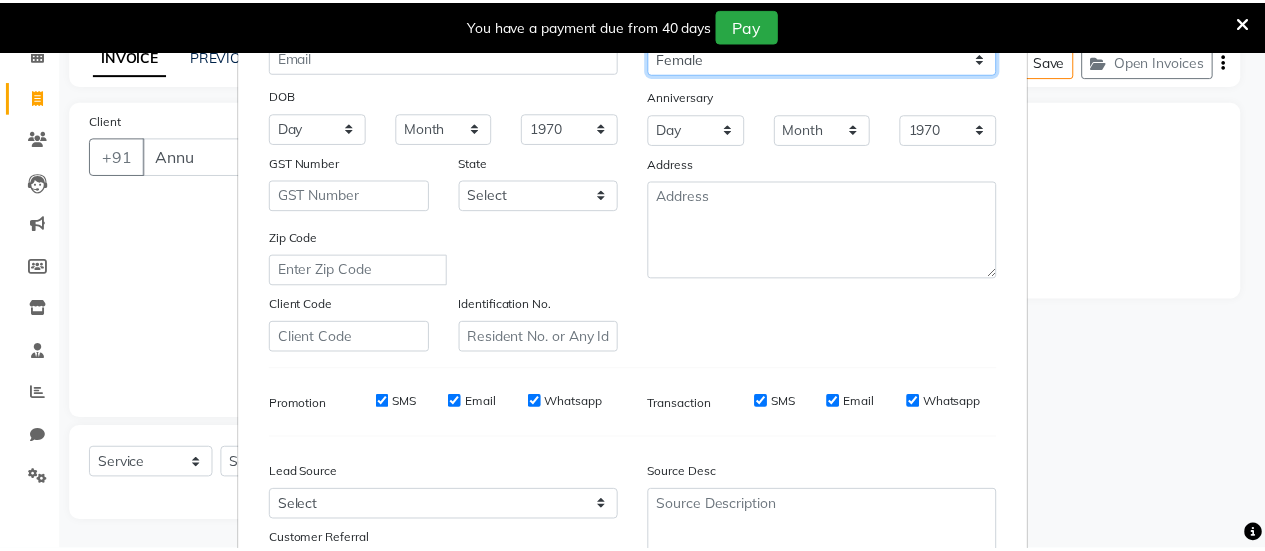 scroll, scrollTop: 368, scrollLeft: 0, axis: vertical 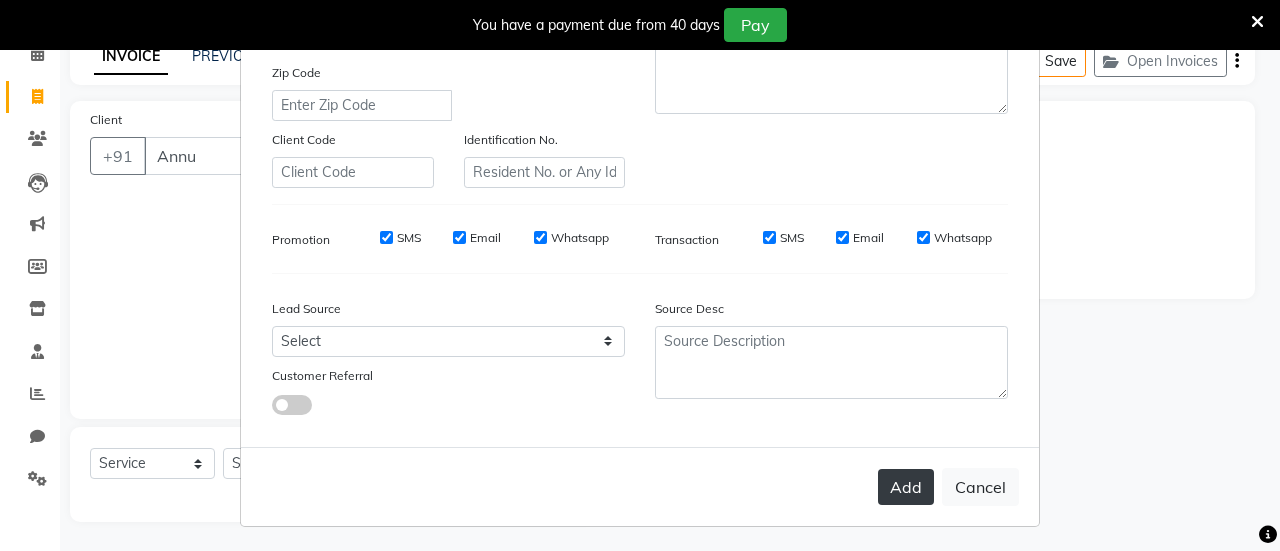 click on "Add" at bounding box center [906, 487] 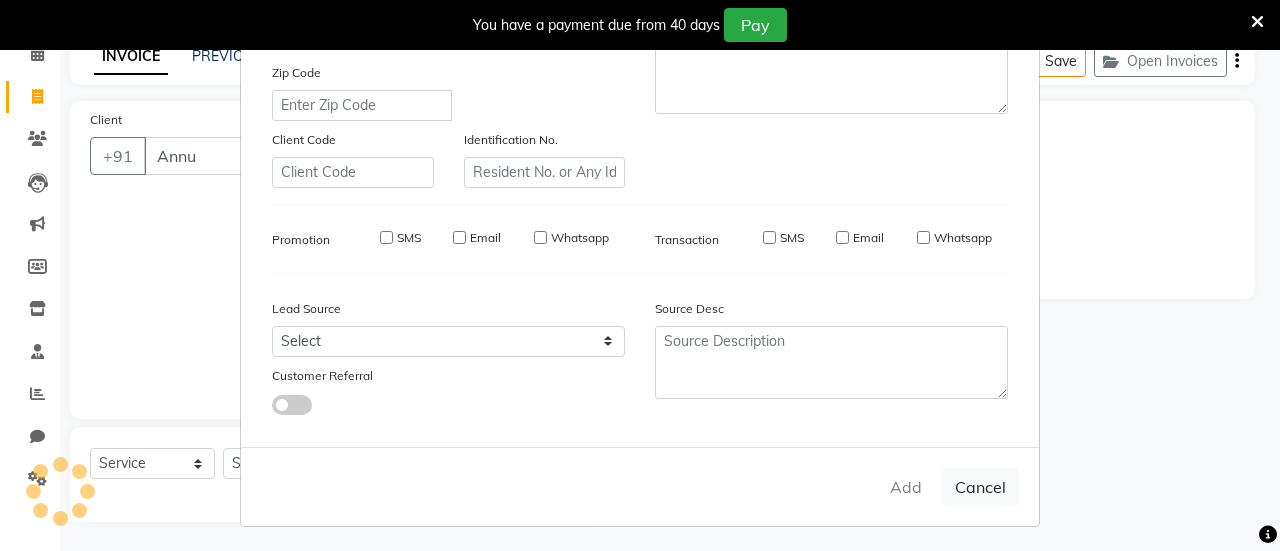 type on "[PHONE]" 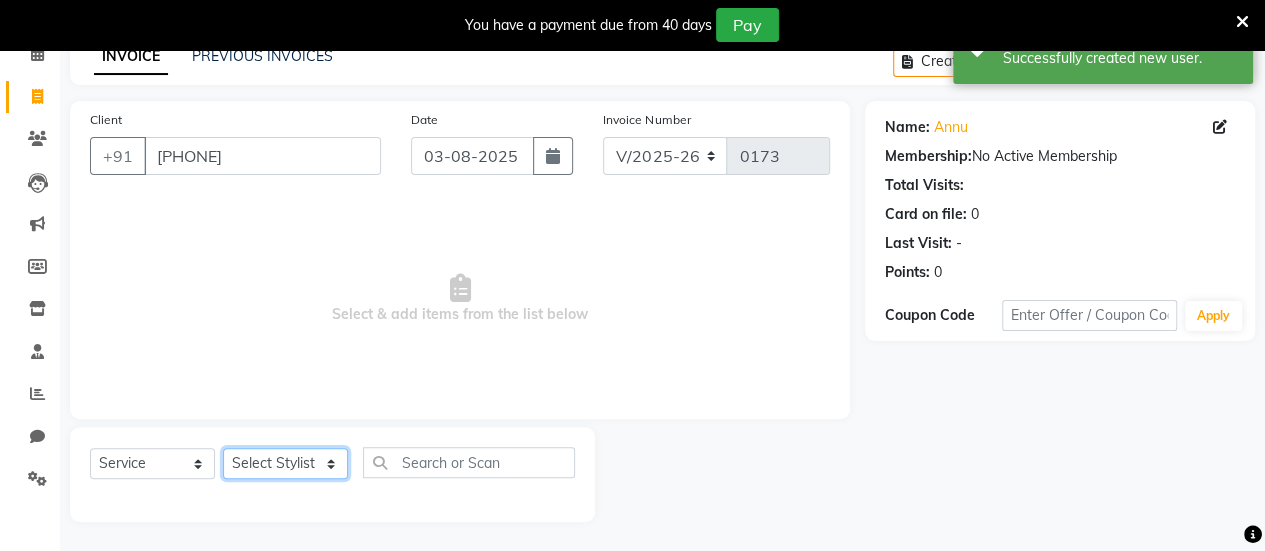 click on "Select Stylist ARBAAZ SHAIKH Farzana shaikh RAFID KAZI ROMIKHA HAROLD BORGES Sanjana  rathore SHIVAM BIBRA SUCHITRA TAMANG Sushila Parmar Swapnil chavan" 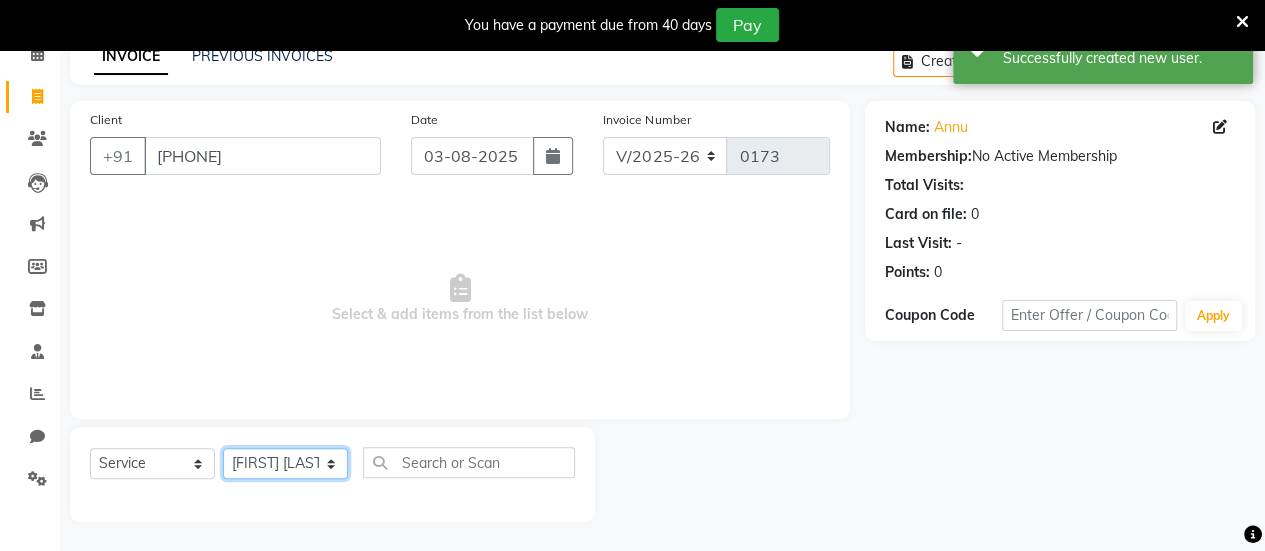 click on "Select Stylist ARBAAZ SHAIKH Farzana shaikh RAFID KAZI ROMIKHA HAROLD BORGES Sanjana  rathore SHIVAM BIBRA SUCHITRA TAMANG Sushila Parmar Swapnil chavan" 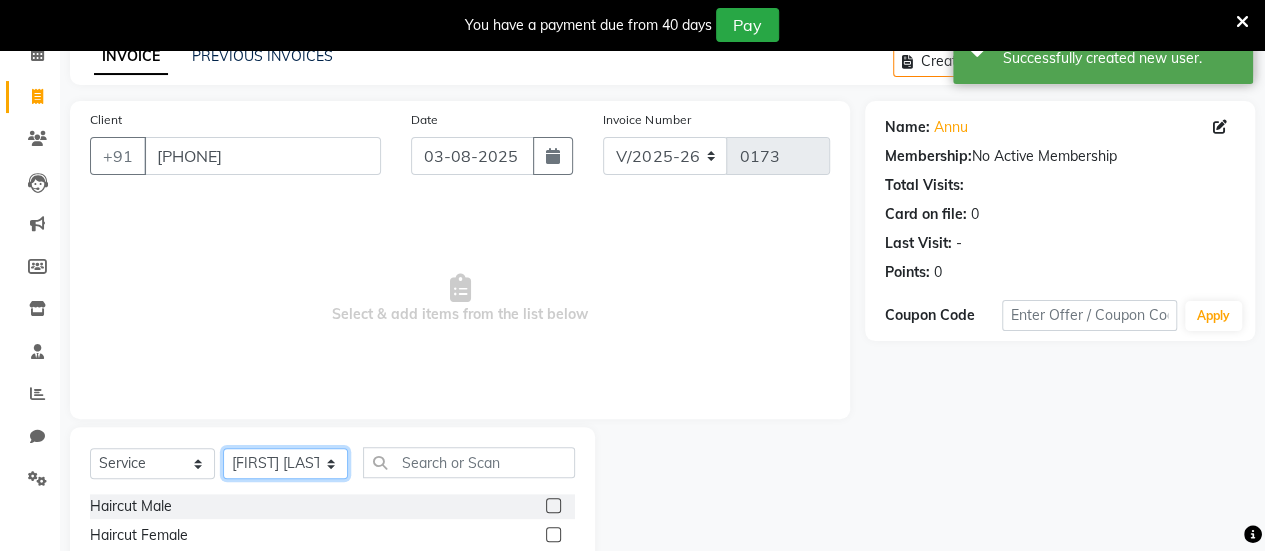 scroll, scrollTop: 298, scrollLeft: 0, axis: vertical 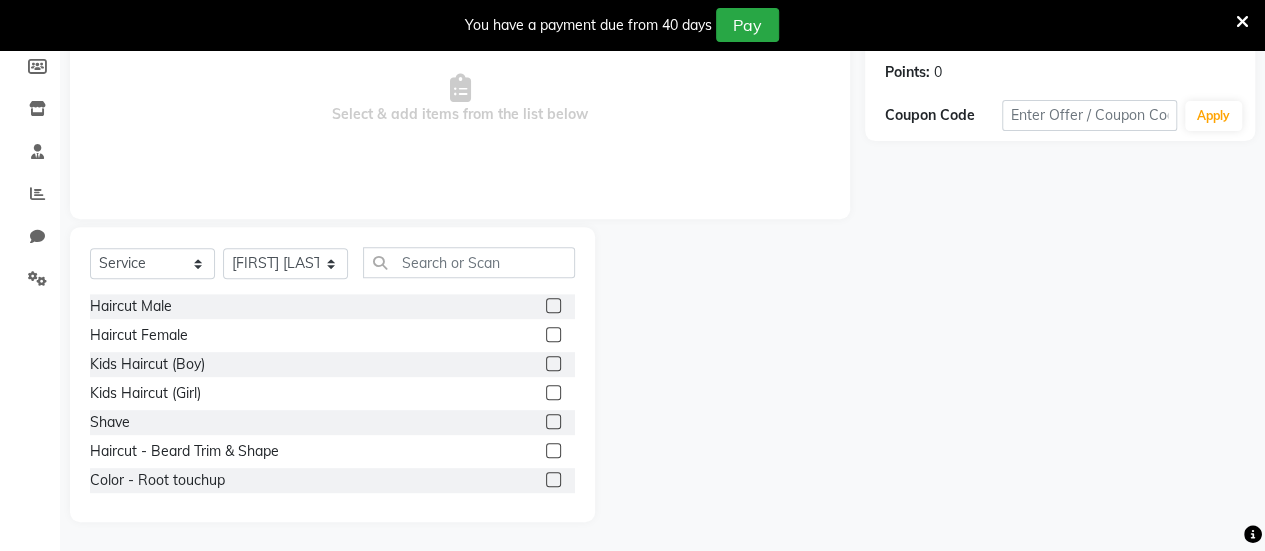click 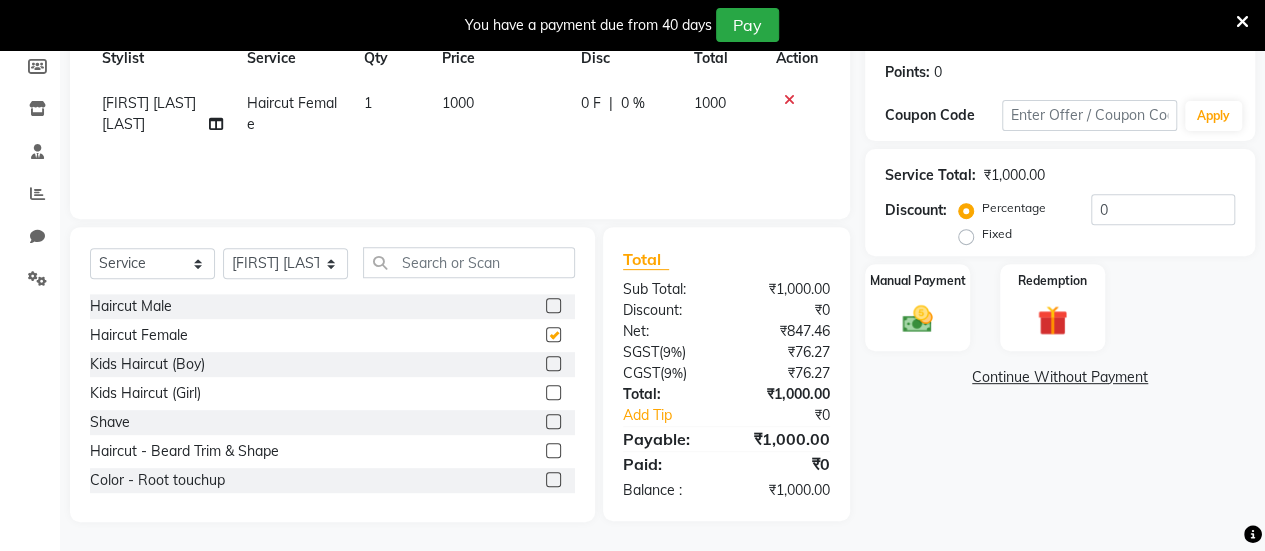 checkbox on "false" 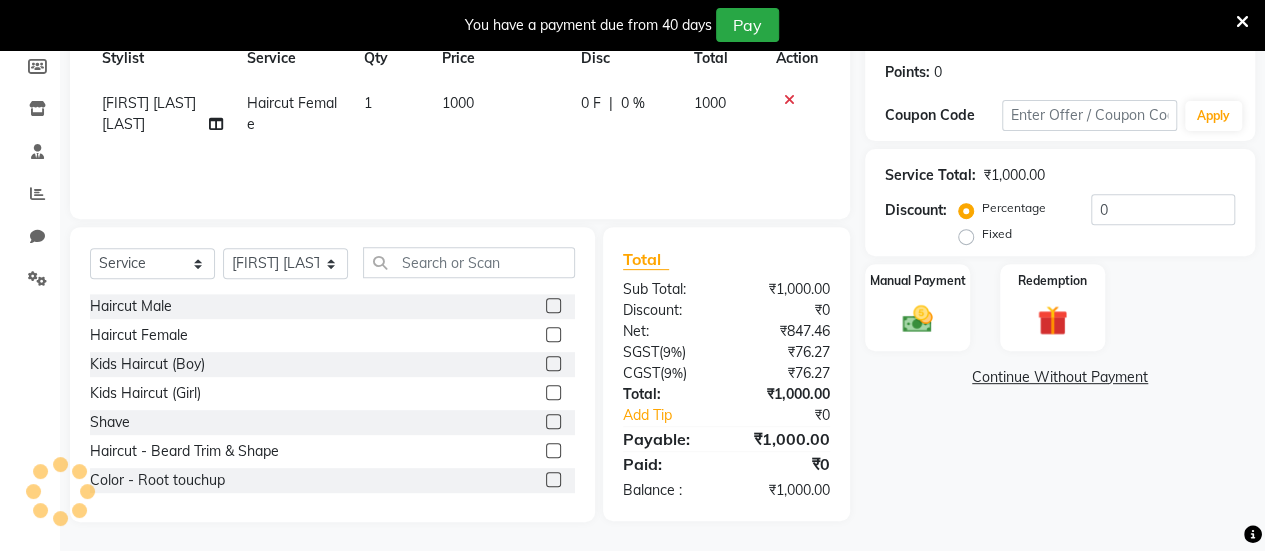 scroll, scrollTop: 0, scrollLeft: 0, axis: both 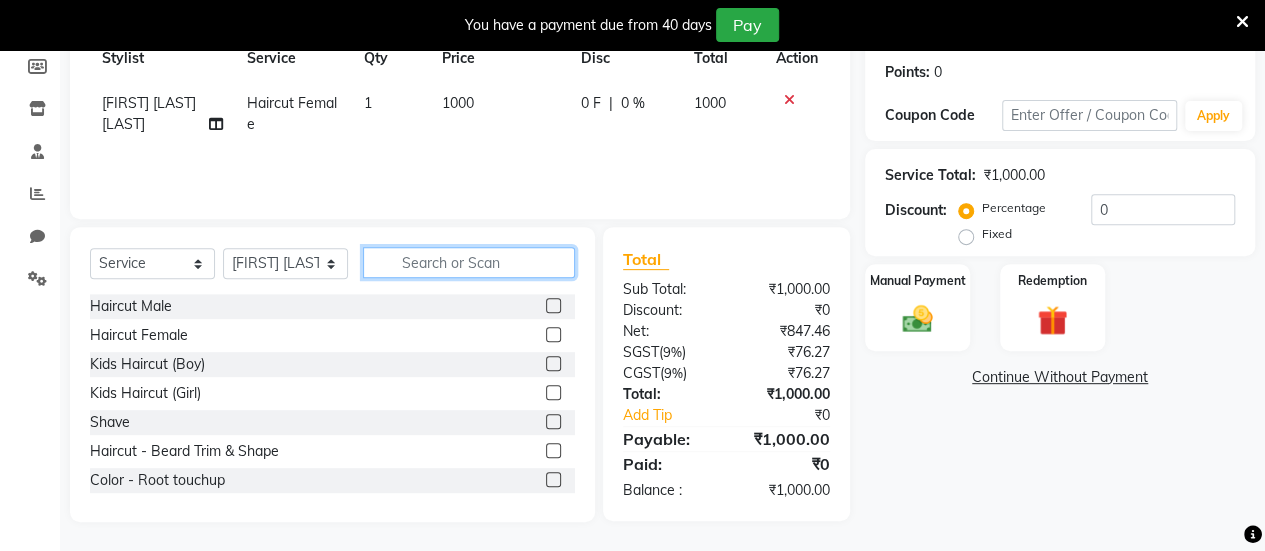 click 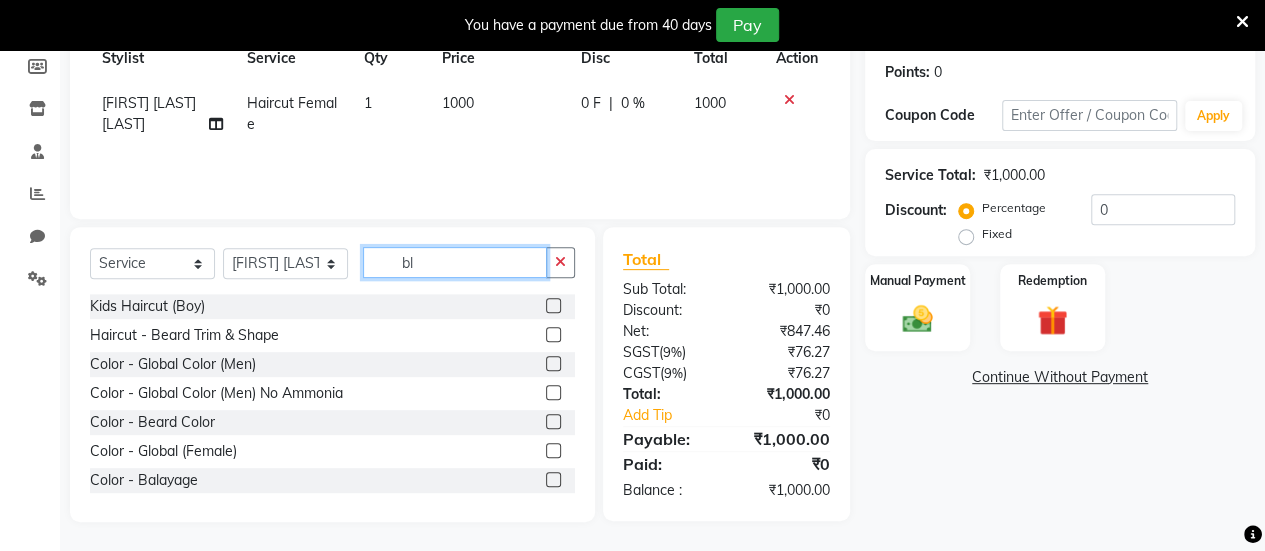 scroll, scrollTop: 296, scrollLeft: 0, axis: vertical 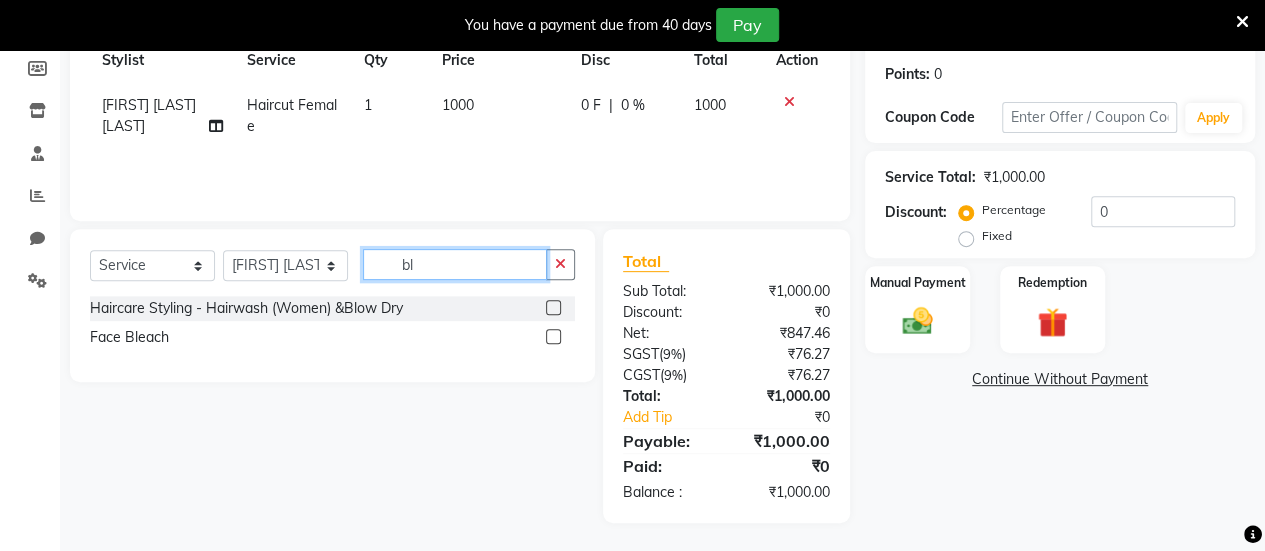 type on "bl" 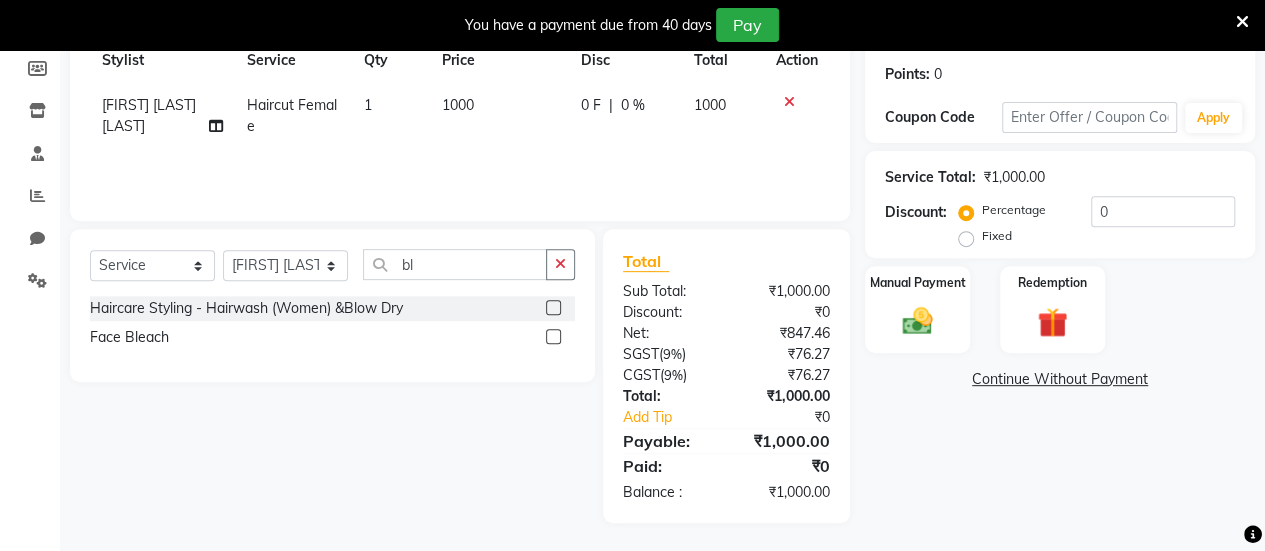 click 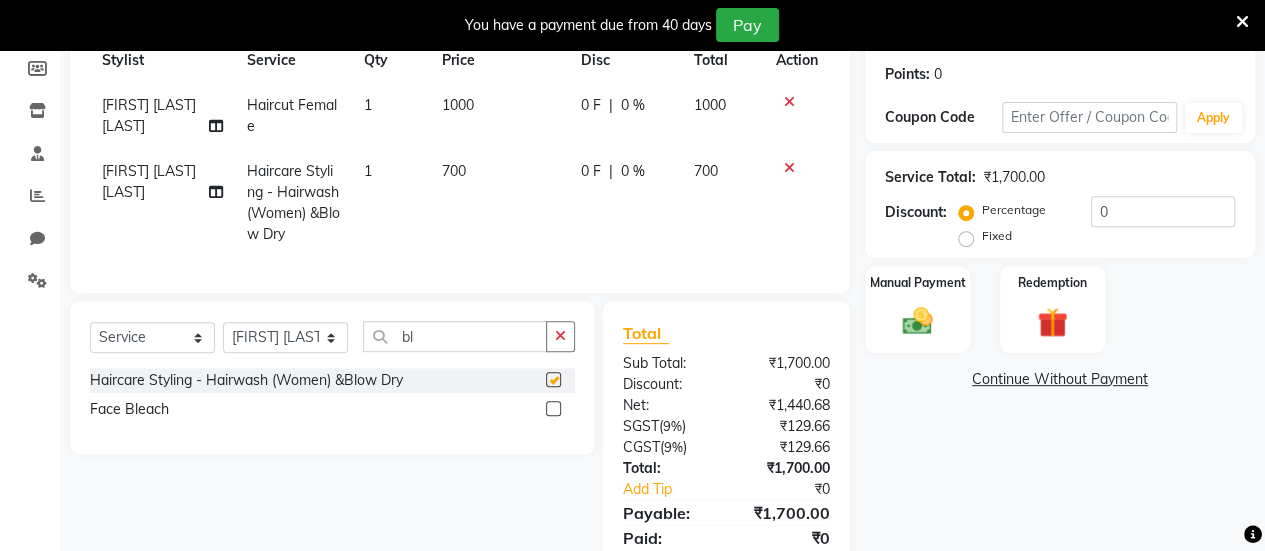 checkbox on "false" 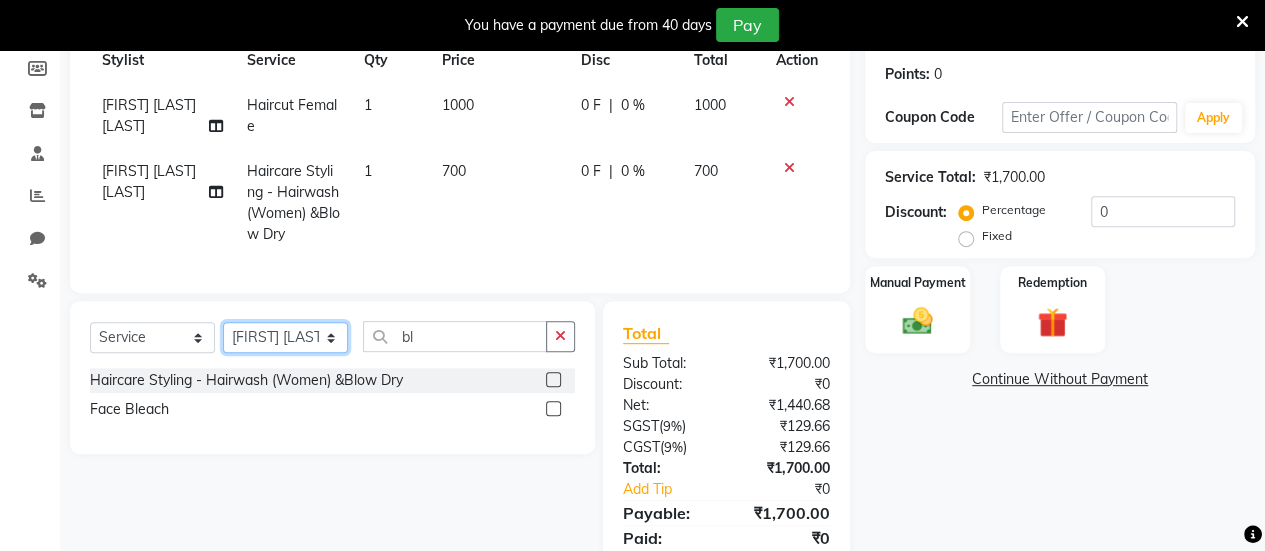 click on "Select Stylist ARBAAZ SHAIKH Farzana shaikh RAFID KAZI ROMIKHA HAROLD BORGES Sanjana  rathore SHIVAM BIBRA SUCHITRA TAMANG Sushila Parmar Swapnil chavan" 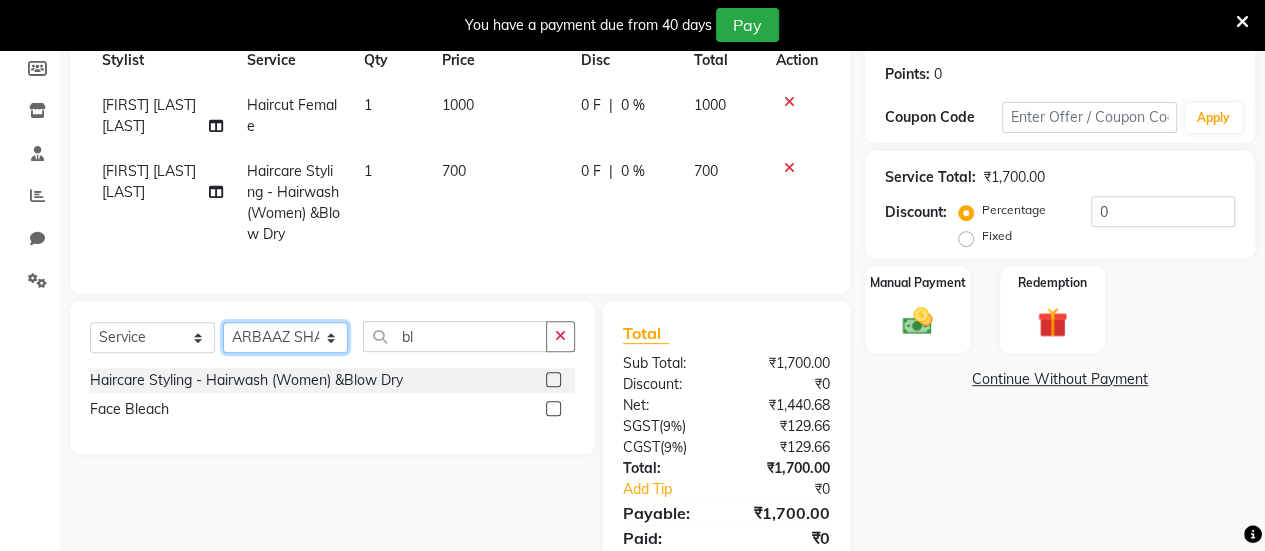 click on "Select Stylist ARBAAZ SHAIKH Farzana shaikh RAFID KAZI ROMIKHA HAROLD BORGES Sanjana  rathore SHIVAM BIBRA SUCHITRA TAMANG Sushila Parmar Swapnil chavan" 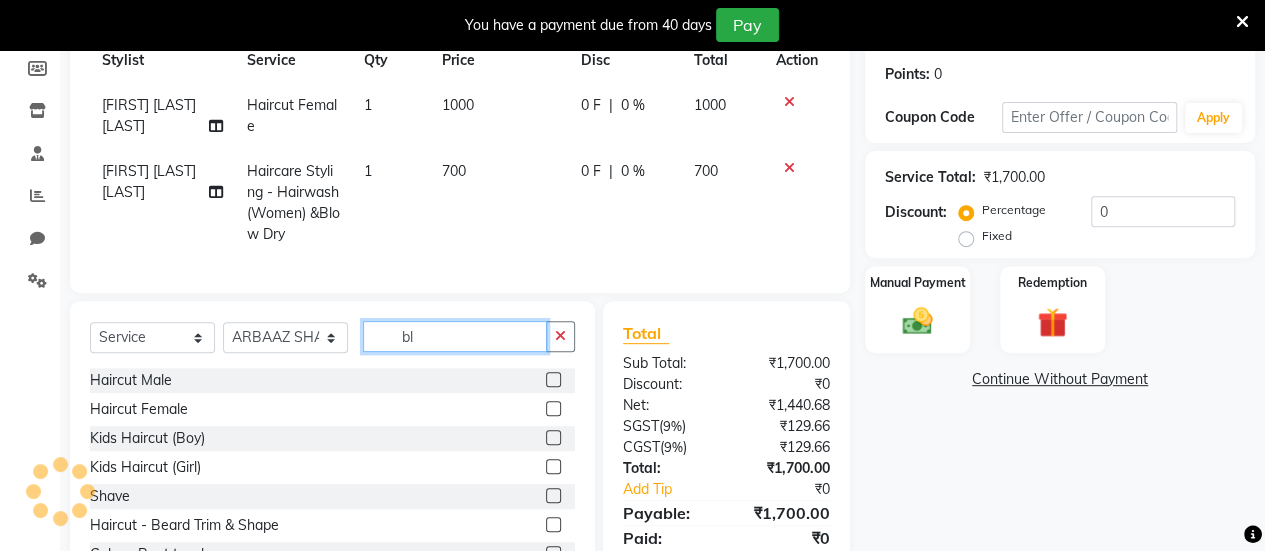 click on "bl" 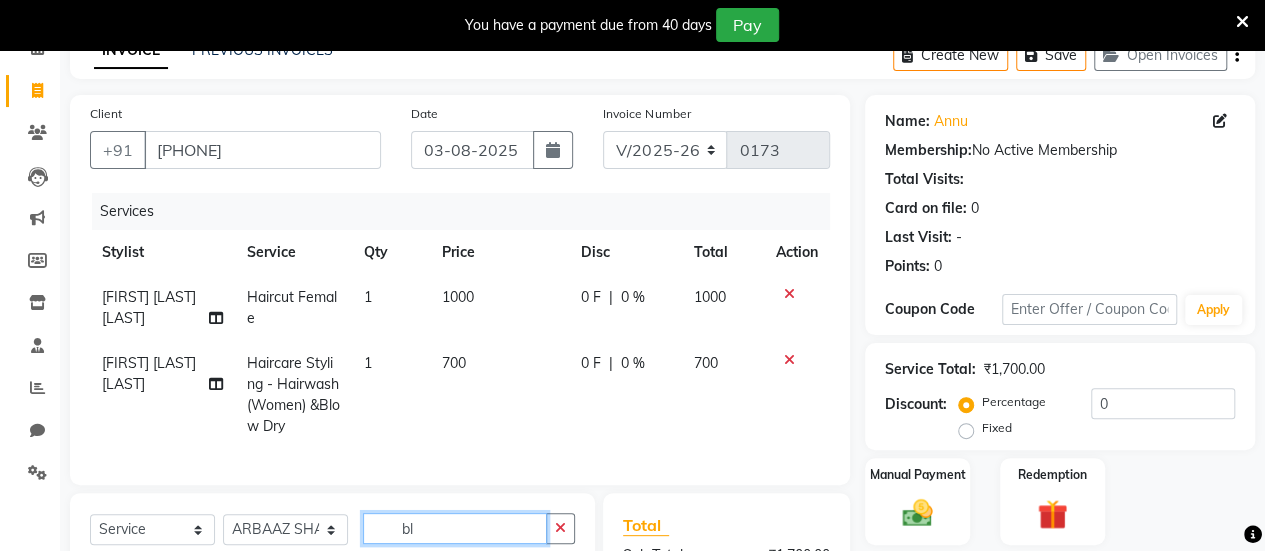 scroll, scrollTop: 102, scrollLeft: 0, axis: vertical 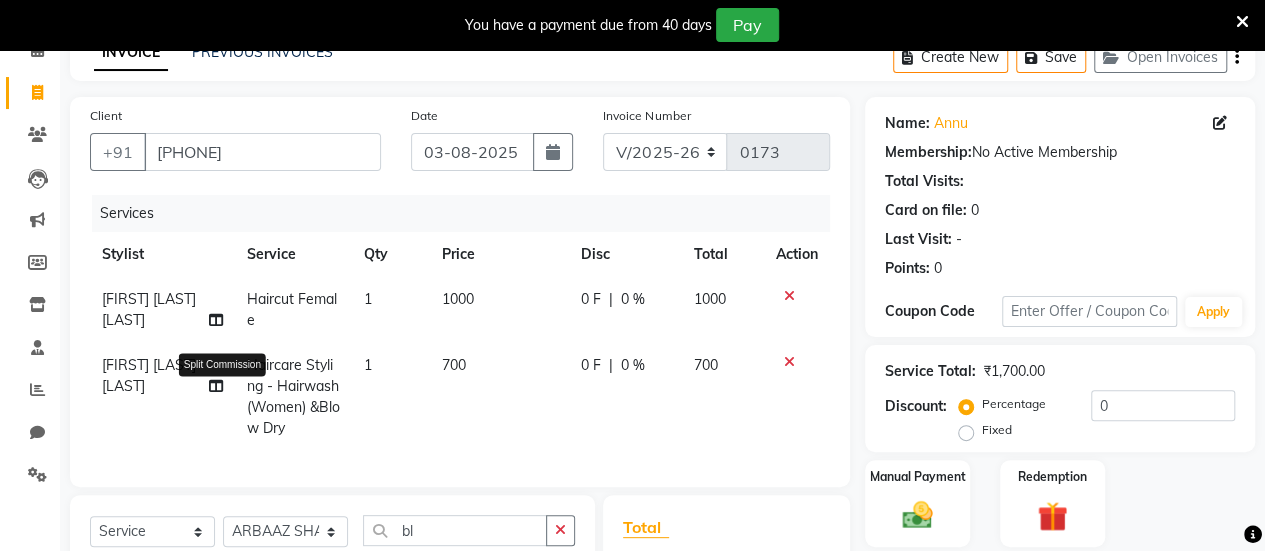 click 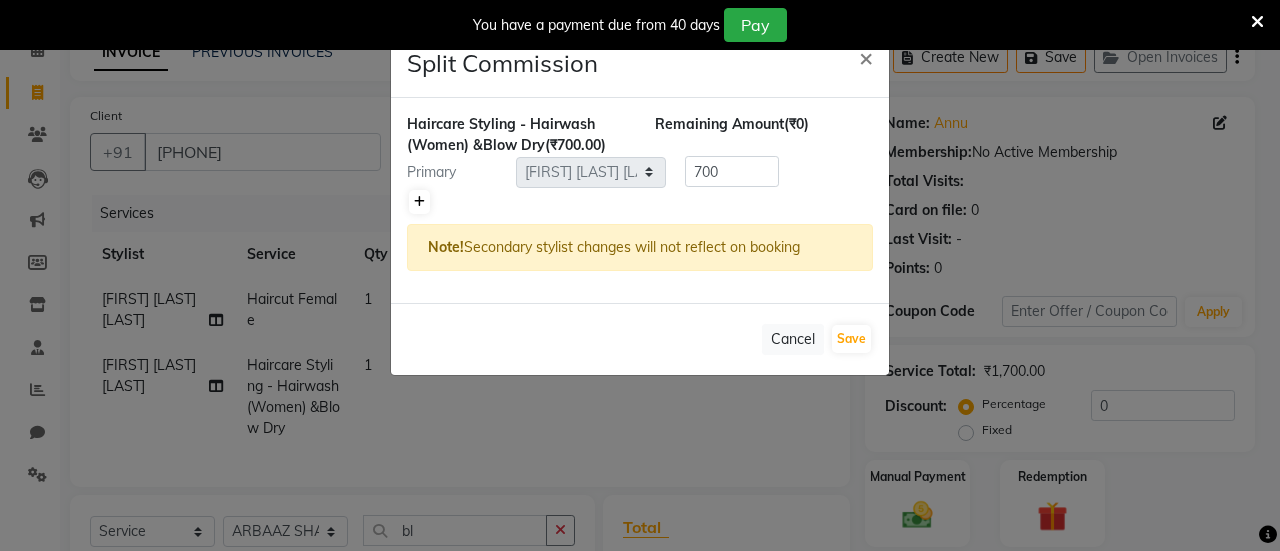 click 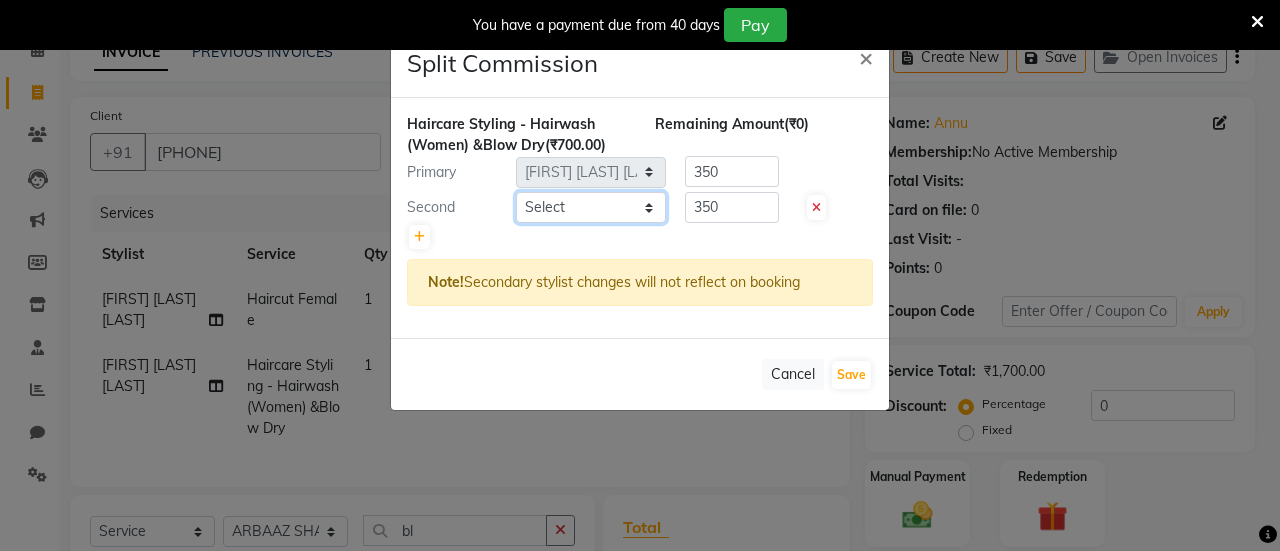 click on "Select  [NAME] [LAST]   [NAME] [LAST]   [NAME] [LAST]   [FIRST] [LAST] [LAST]   [FIRST] [LAST]   [NAME] [LAST]   [FIRST] [LAST]   [FIRST] [LAST]   [FIRST] [LAST]" 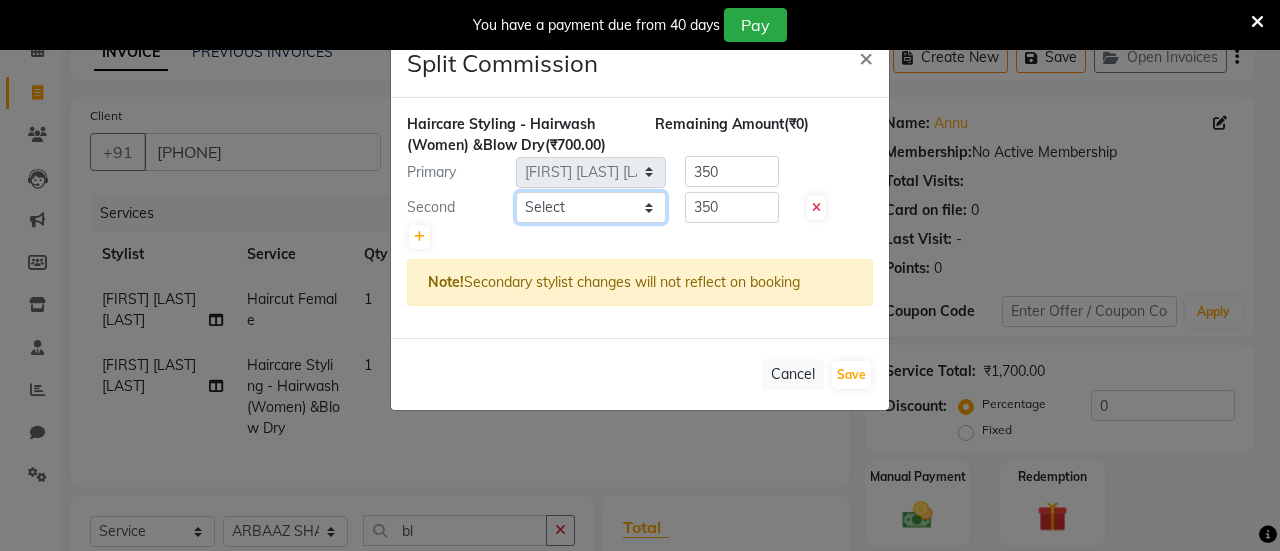select on "83223" 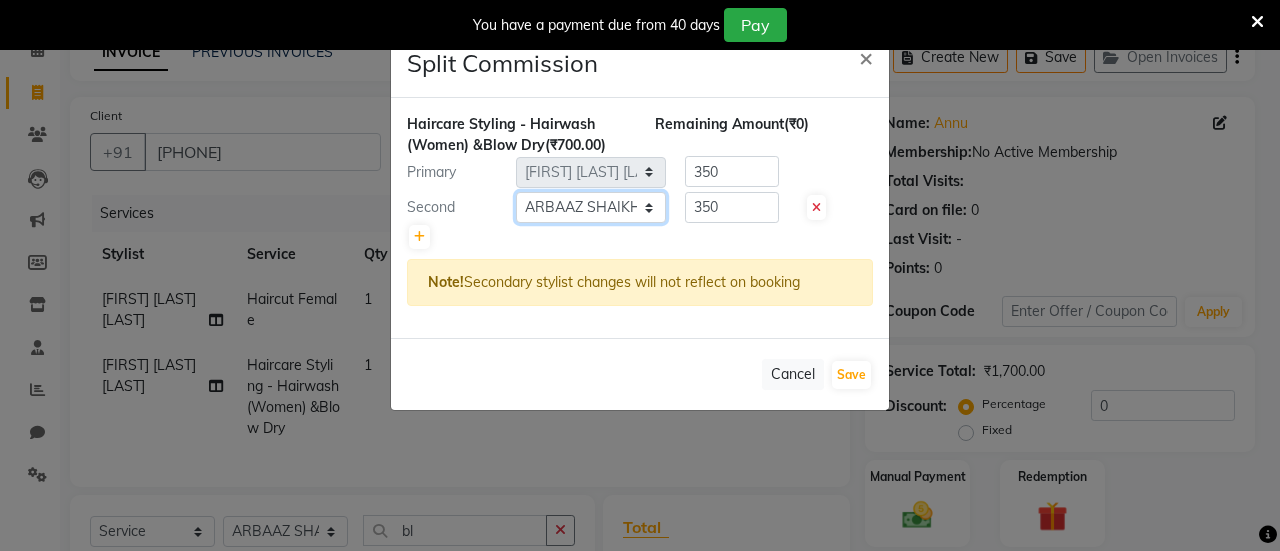 click on "Select  [NAME] [LAST]   [NAME] [LAST]   [NAME] [LAST]   [FIRST] [LAST] [LAST]   [FIRST] [LAST]   [NAME] [LAST]   [FIRST] [LAST]   [FIRST] [LAST]   [FIRST] [LAST]" 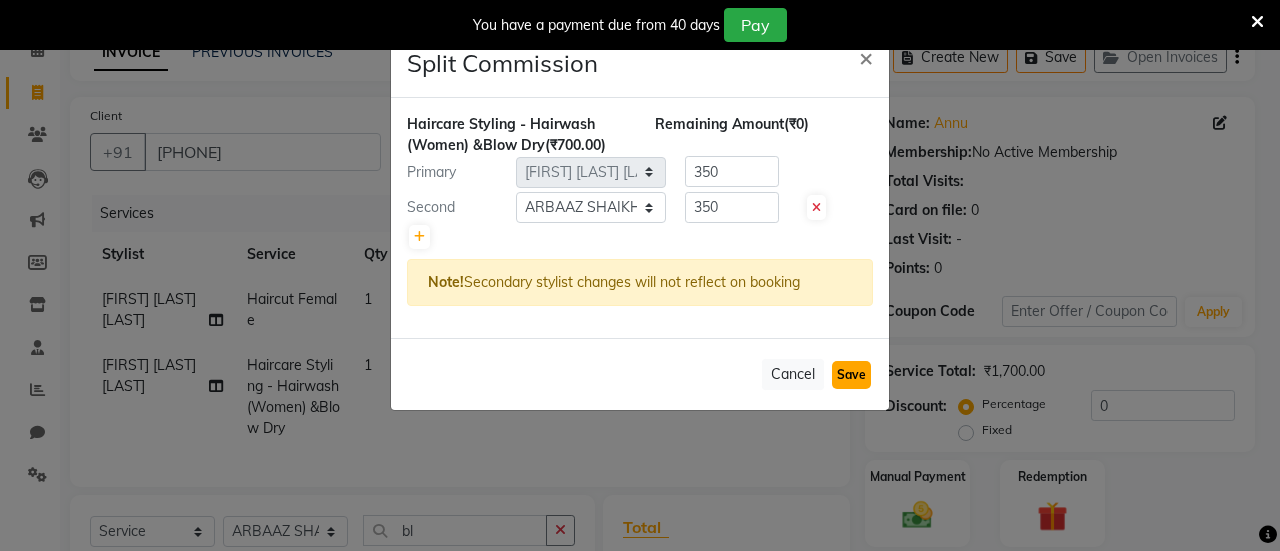 click on "Save" 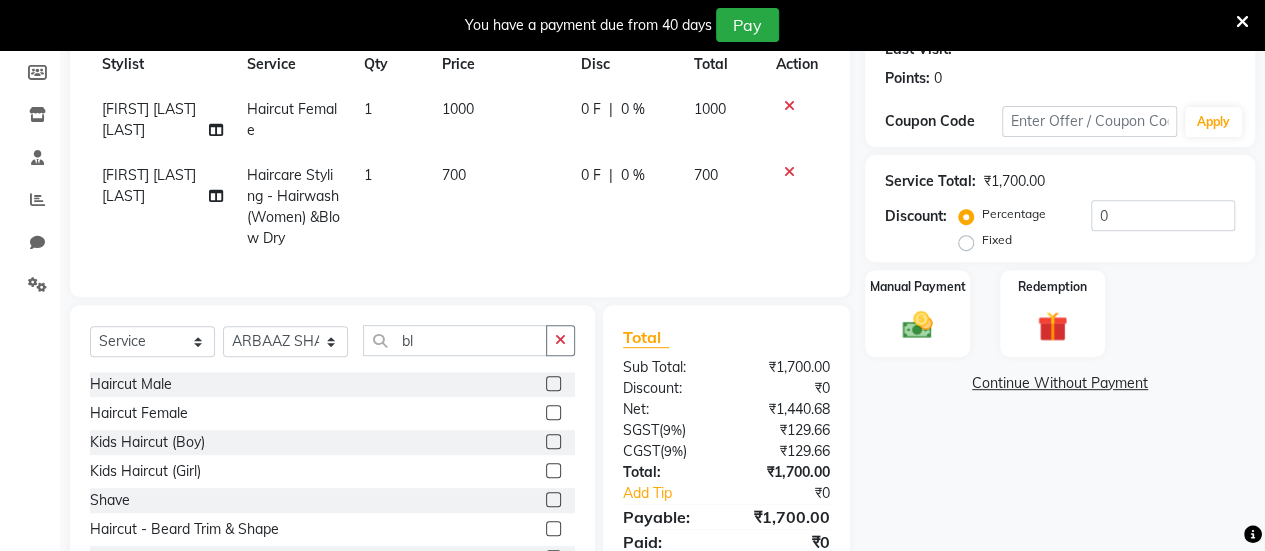 scroll, scrollTop: 406, scrollLeft: 0, axis: vertical 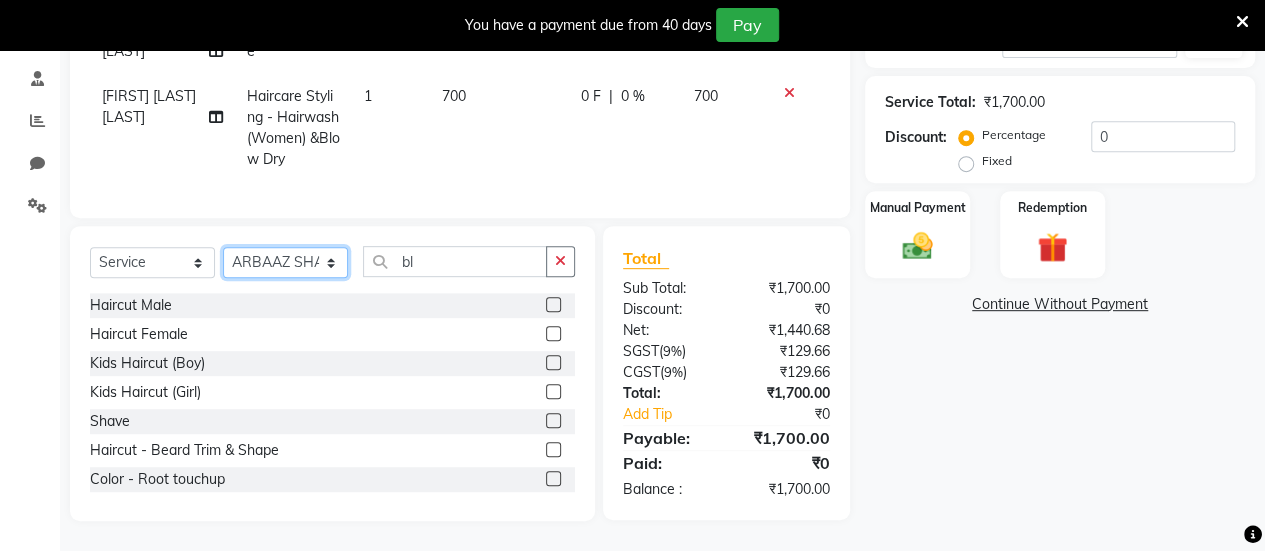 click on "Select Stylist ARBAAZ SHAIKH Farzana shaikh RAFID KAZI ROMIKHA HAROLD BORGES Sanjana  rathore SHIVAM BIBRA SUCHITRA TAMANG Sushila Parmar Swapnil chavan" 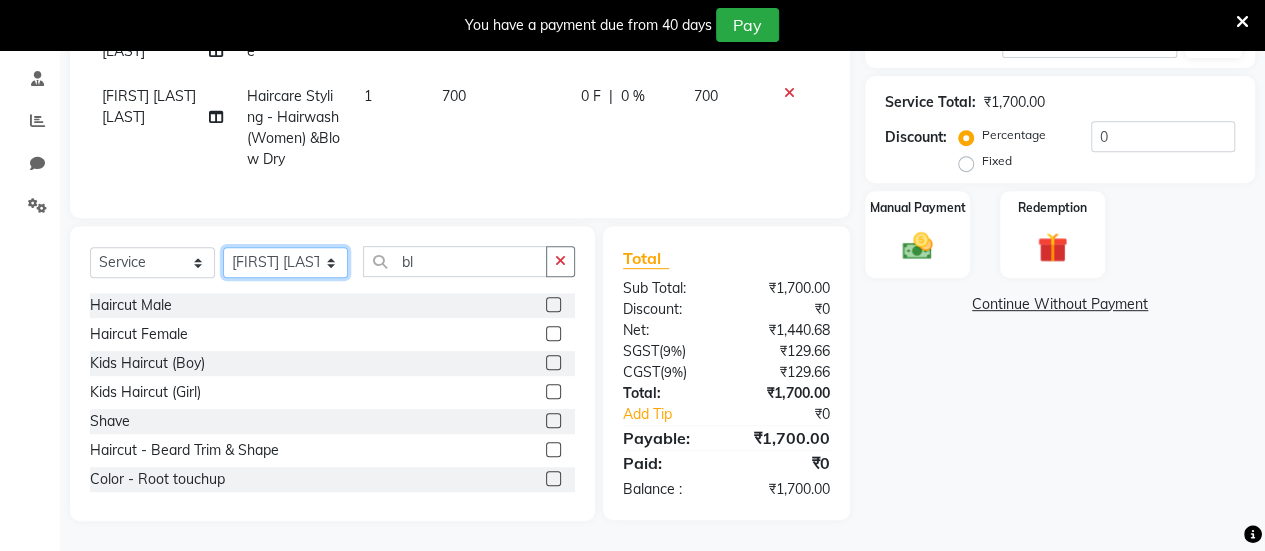 click on "Select Stylist ARBAAZ SHAIKH Farzana shaikh RAFID KAZI ROMIKHA HAROLD BORGES Sanjana  rathore SHIVAM BIBRA SUCHITRA TAMANG Sushila Parmar Swapnil chavan" 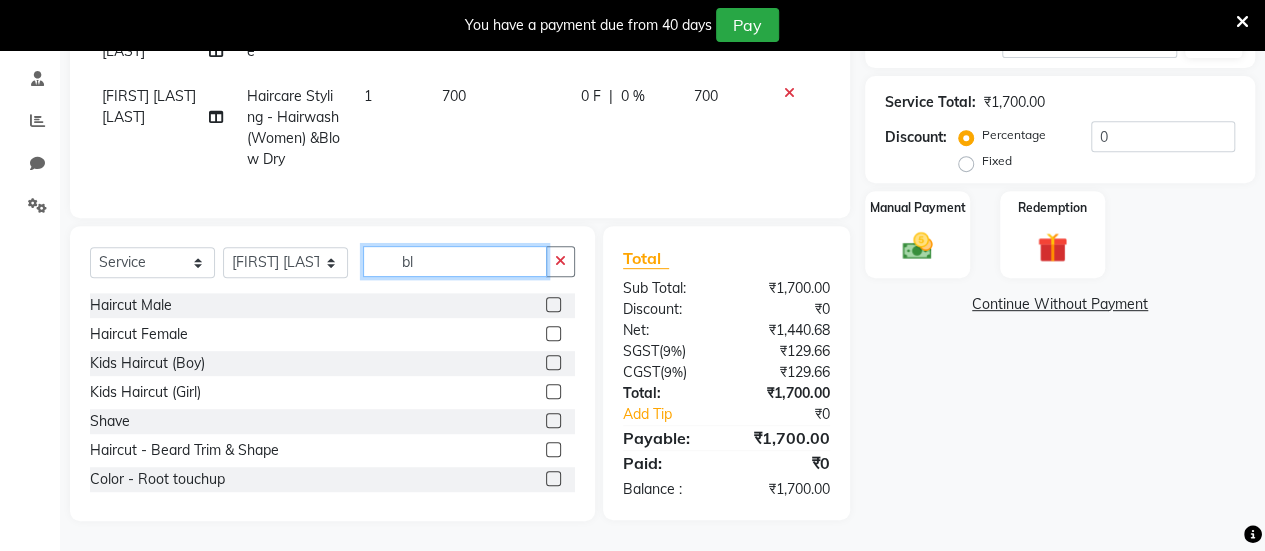 click on "bl" 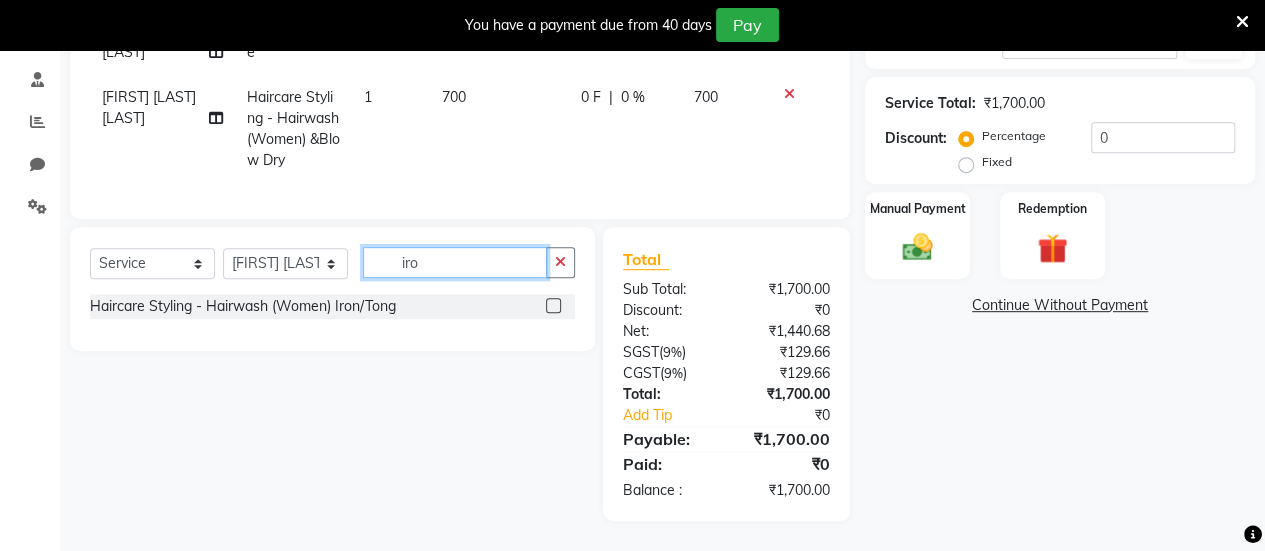 scroll, scrollTop: 404, scrollLeft: 0, axis: vertical 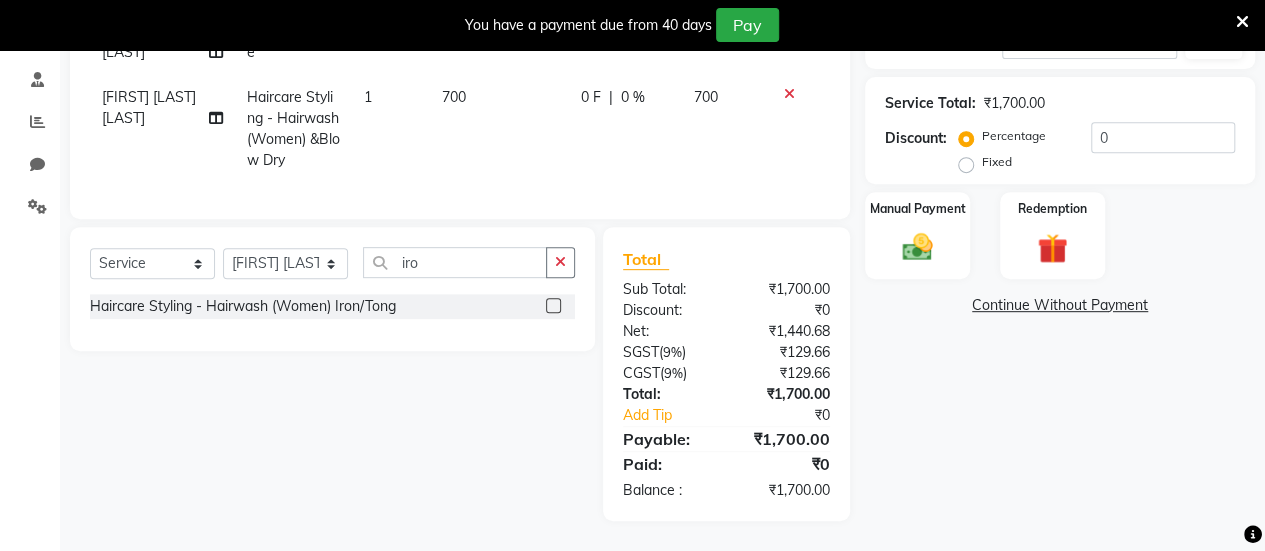 click 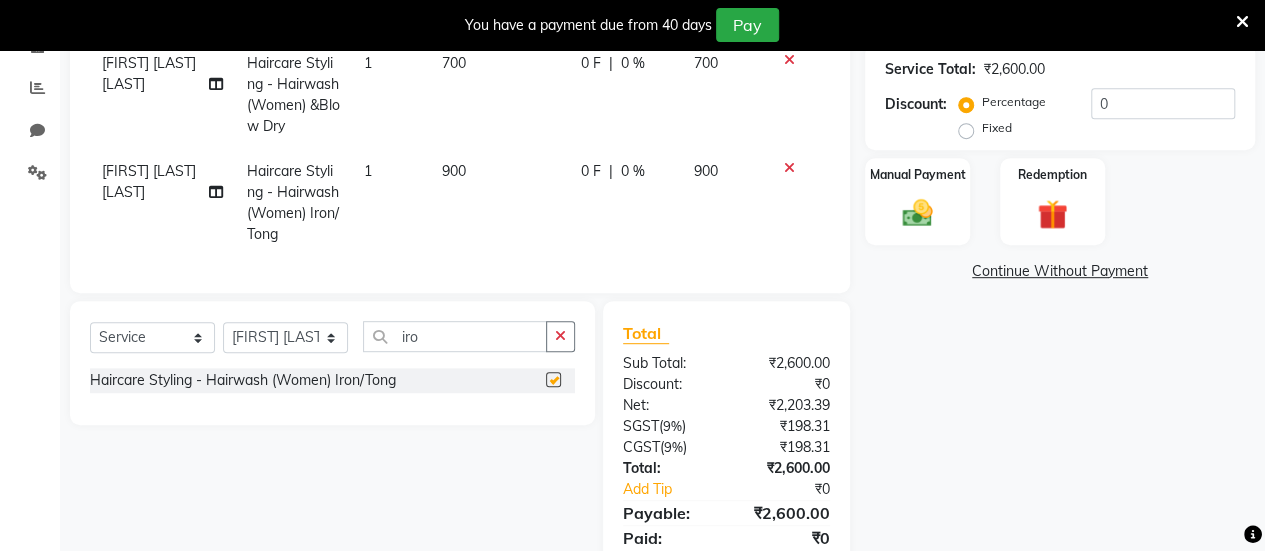 checkbox on "false" 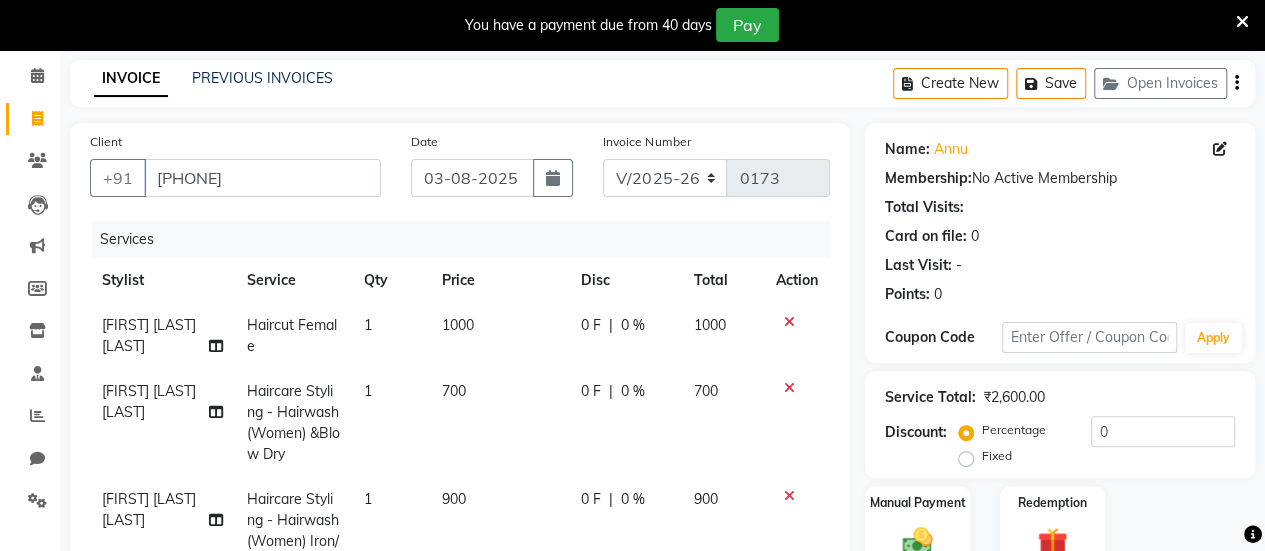 scroll, scrollTop: 76, scrollLeft: 0, axis: vertical 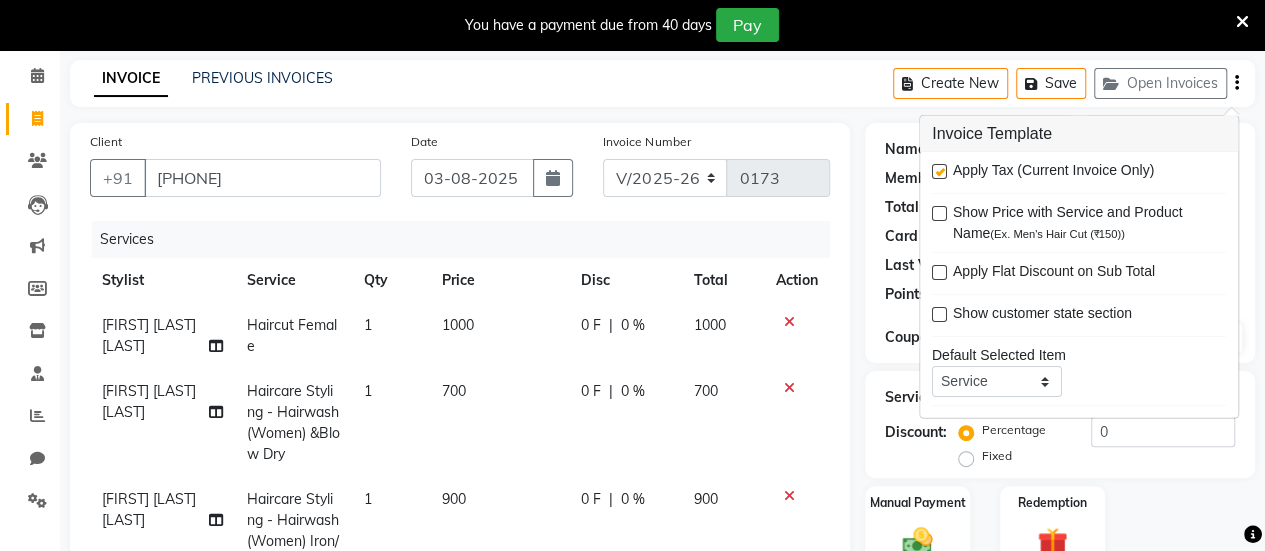 click at bounding box center [939, 171] 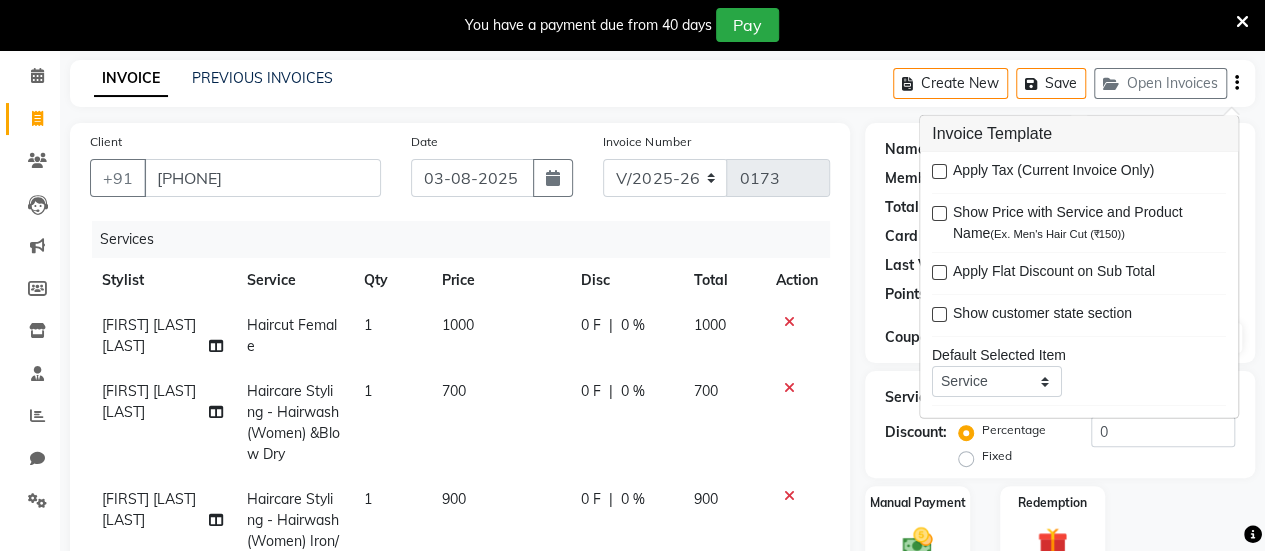 scroll, scrollTop: 96, scrollLeft: 0, axis: vertical 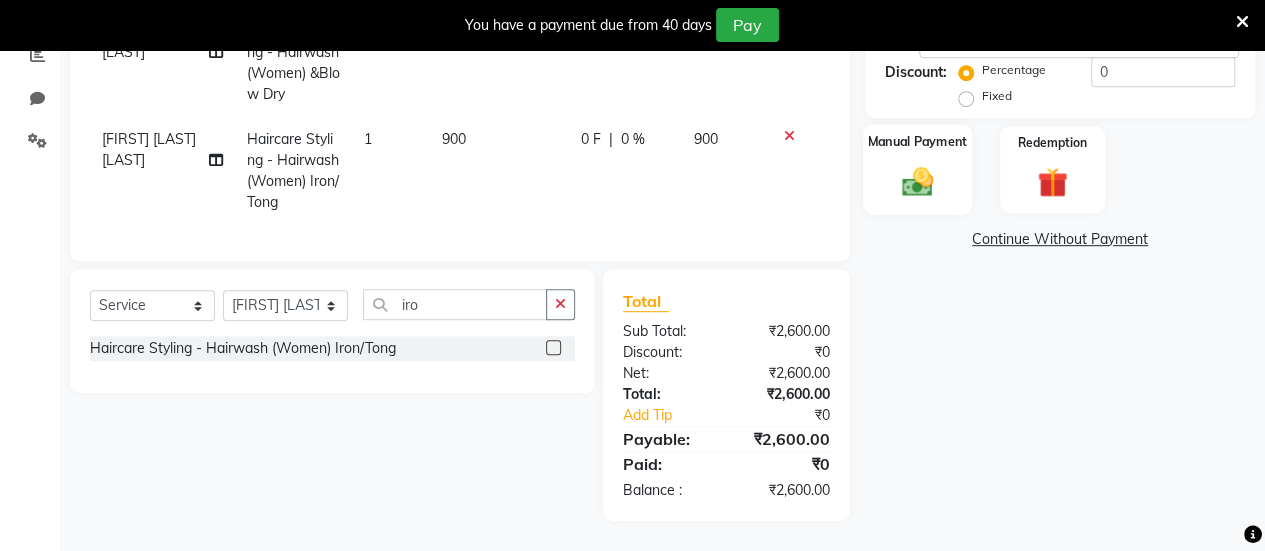 click on "Manual Payment" 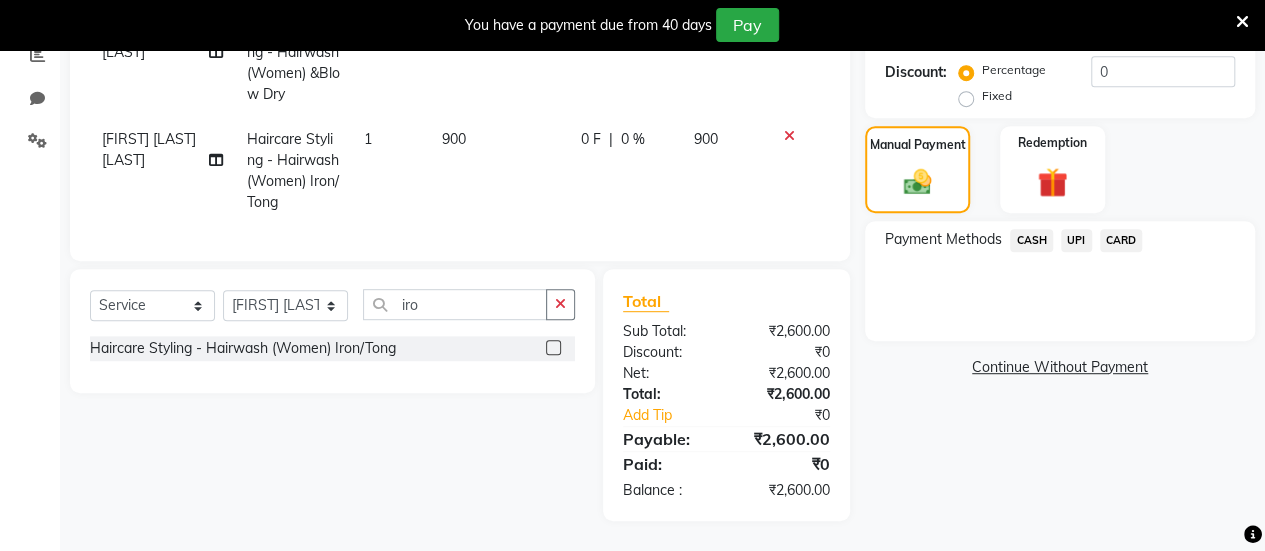 click on "UPI" 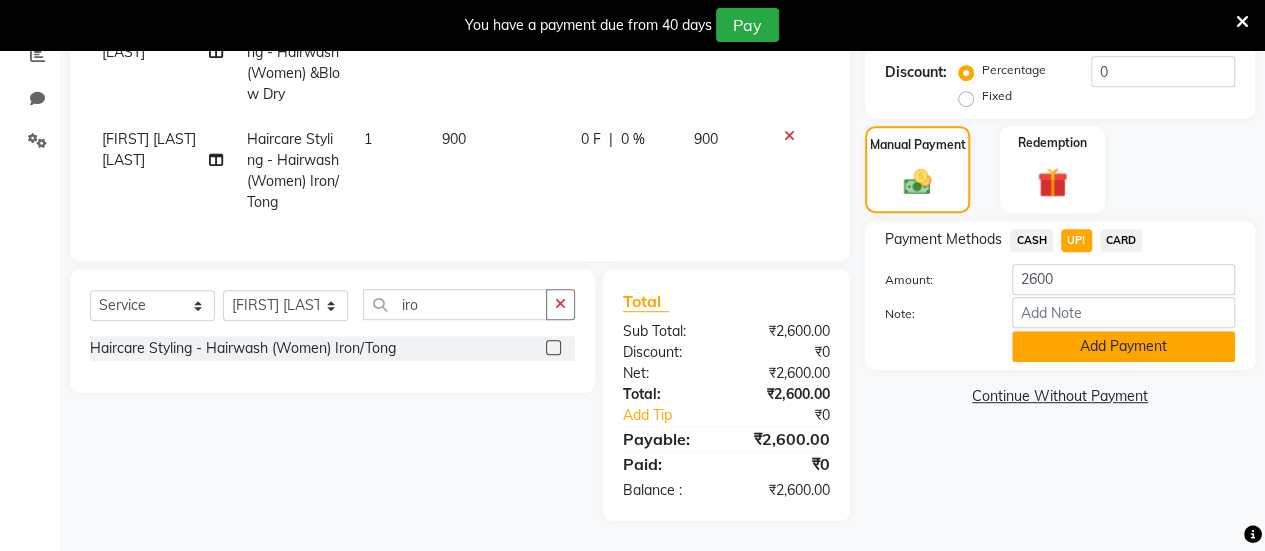 click on "Add Payment" 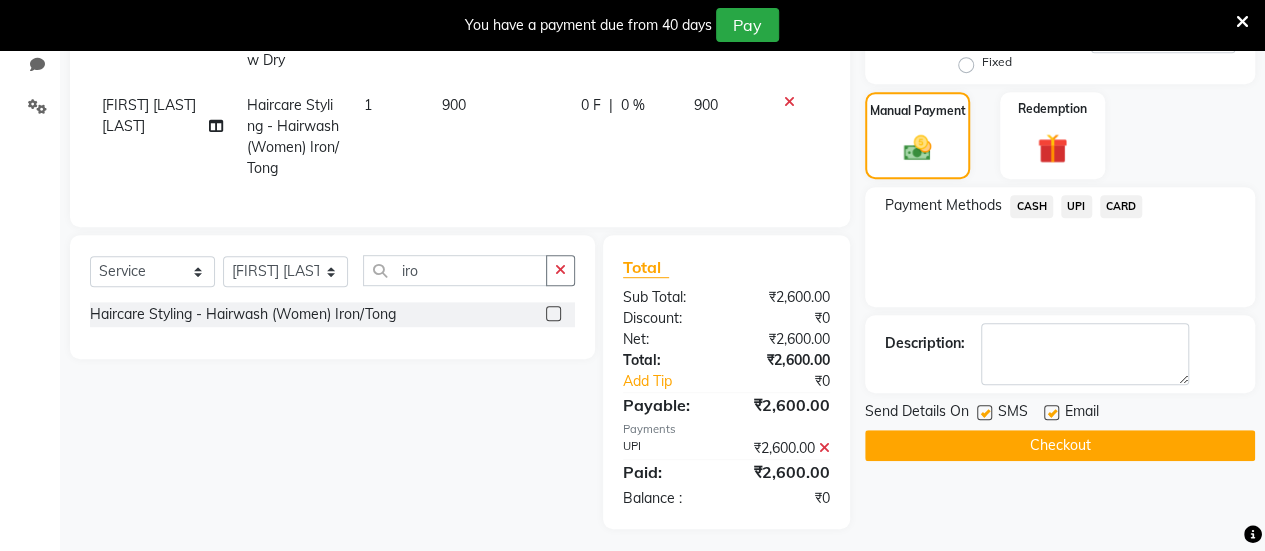 click 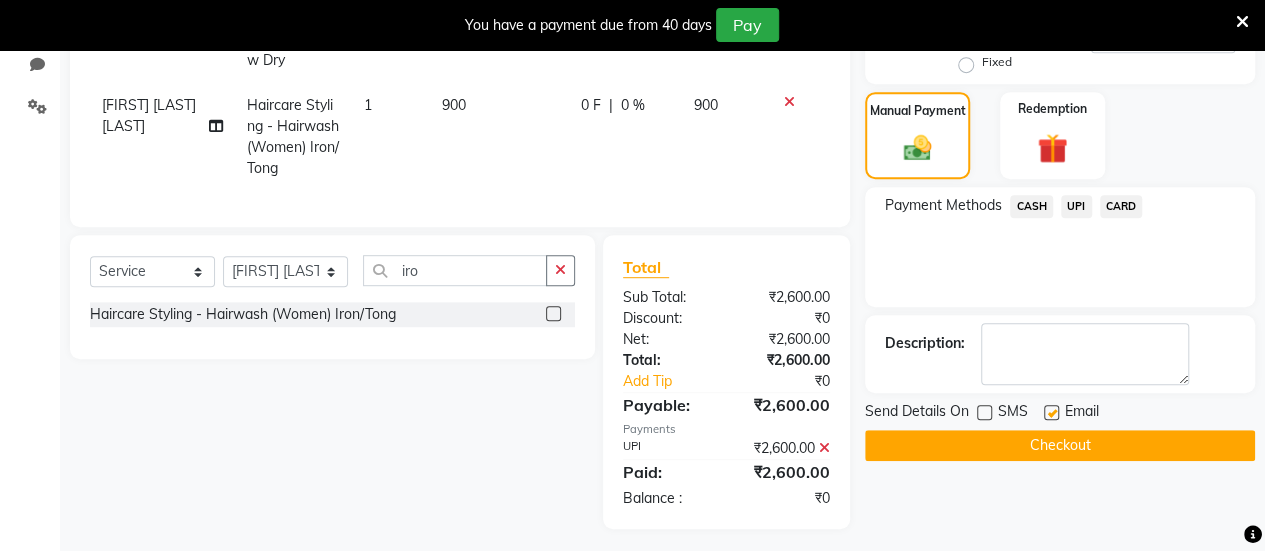 click 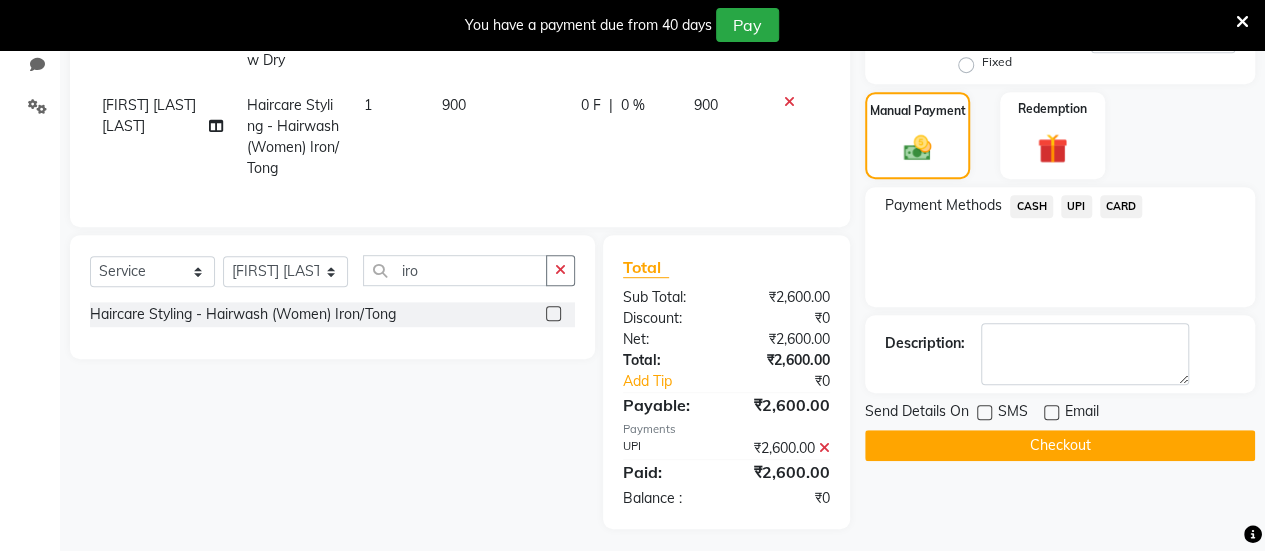 click on "Checkout" 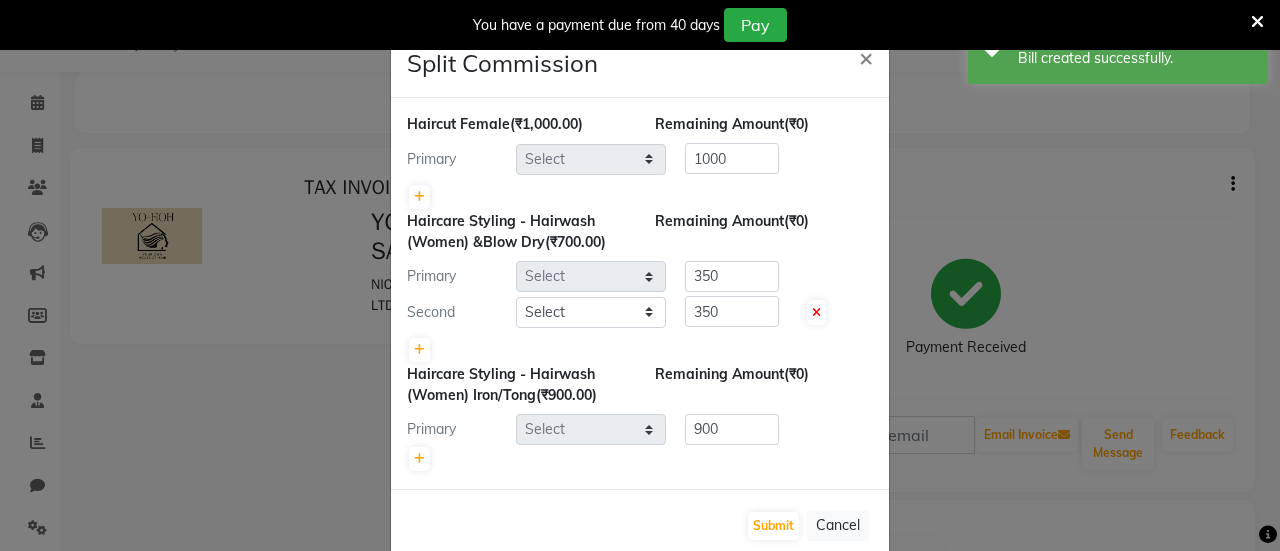 scroll, scrollTop: 0, scrollLeft: 0, axis: both 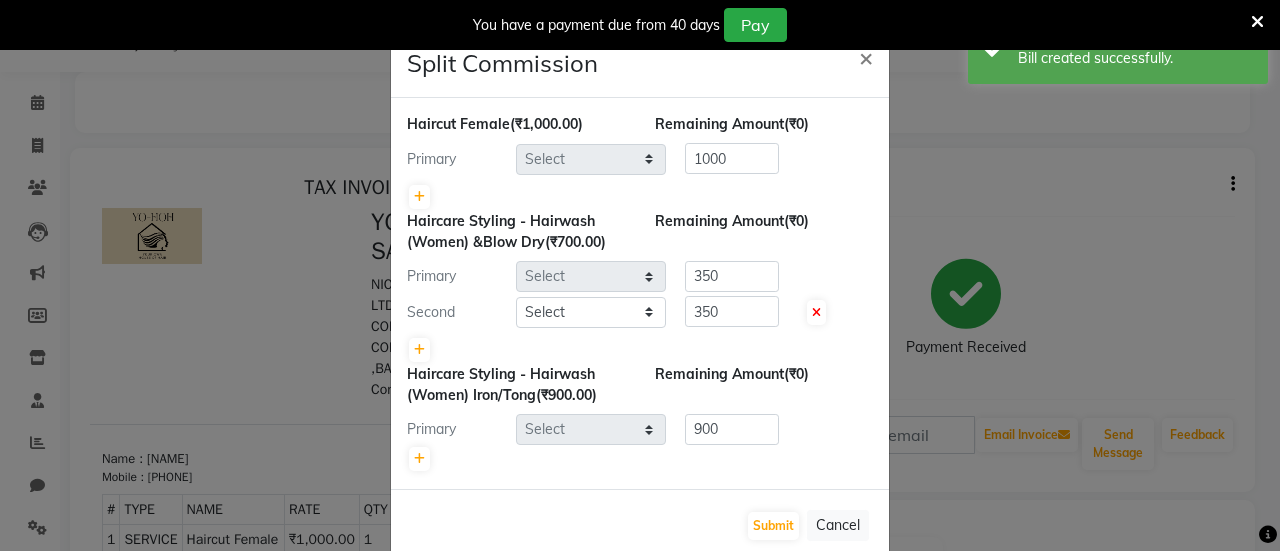 select on "83224" 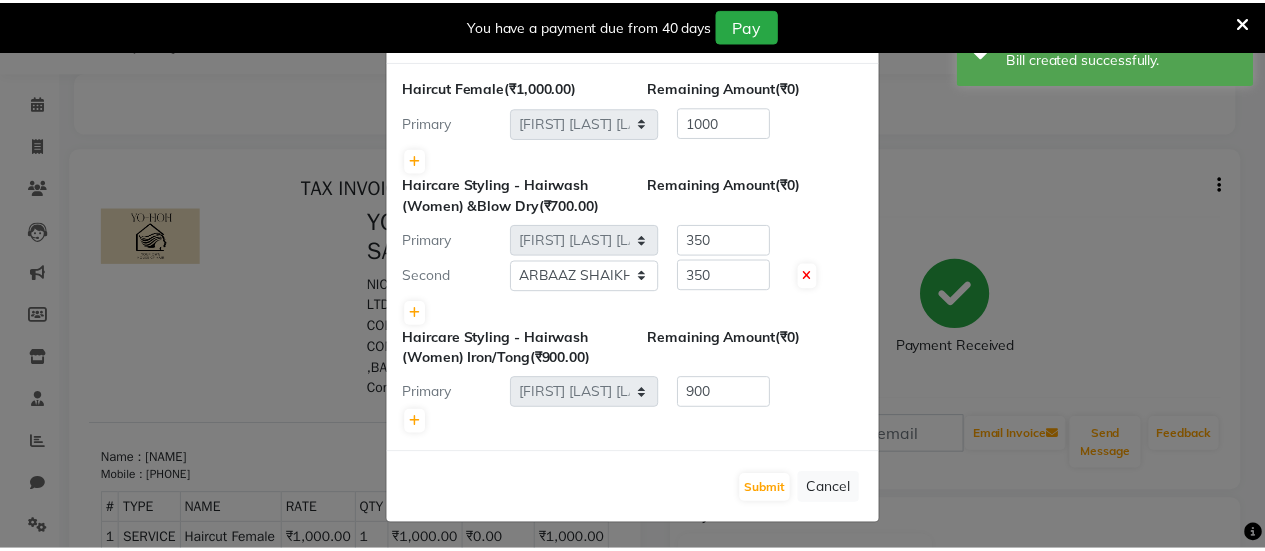 scroll, scrollTop: 36, scrollLeft: 0, axis: vertical 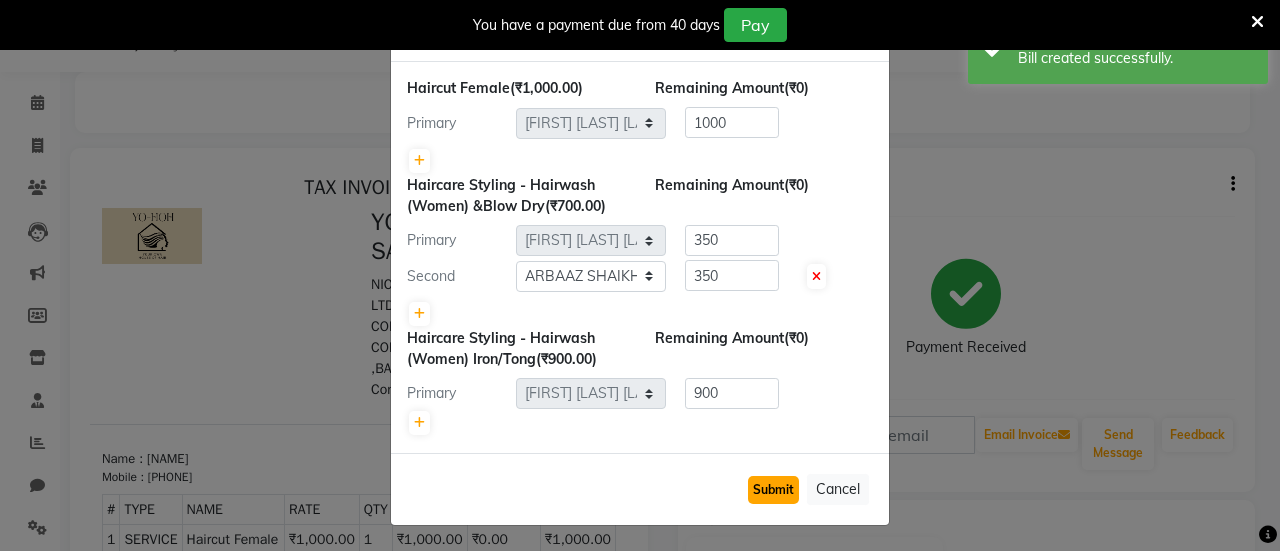 click on "Submit" 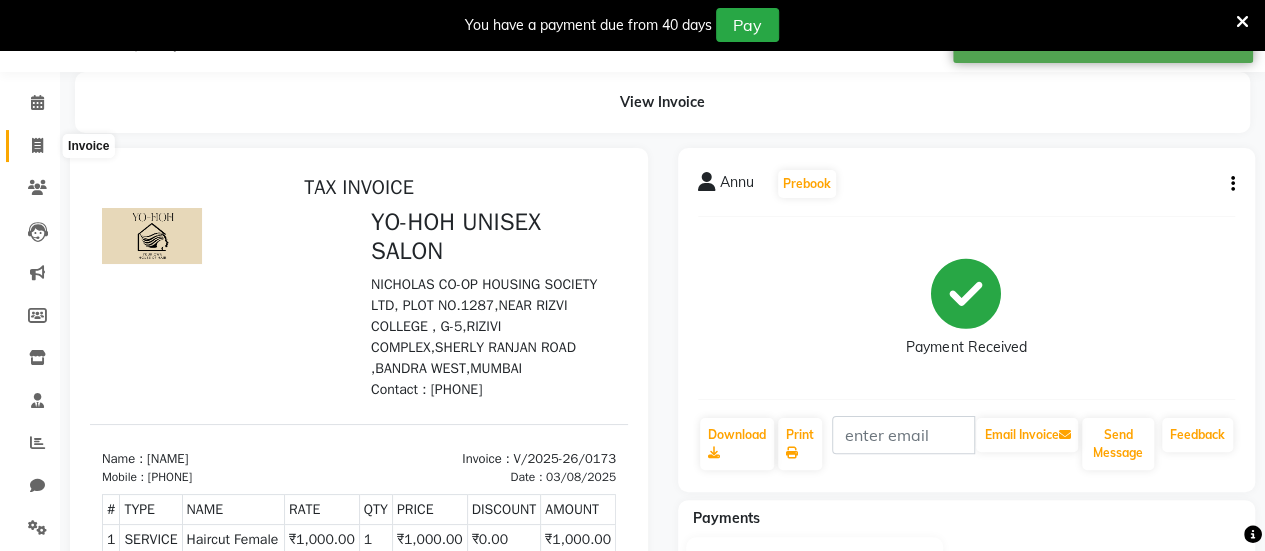 click 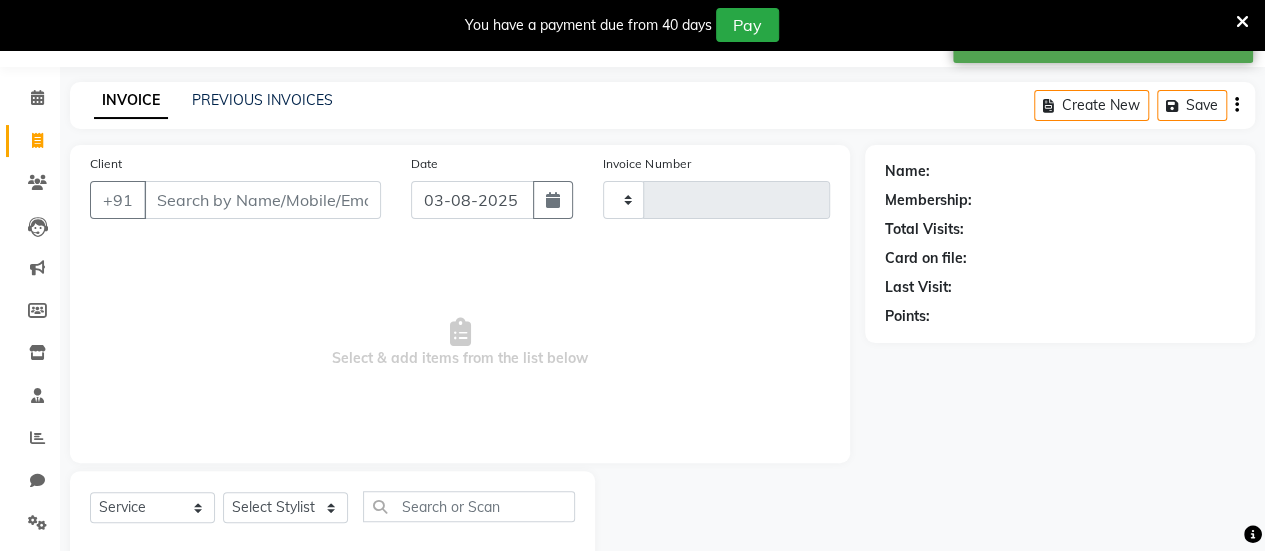 type on "0174" 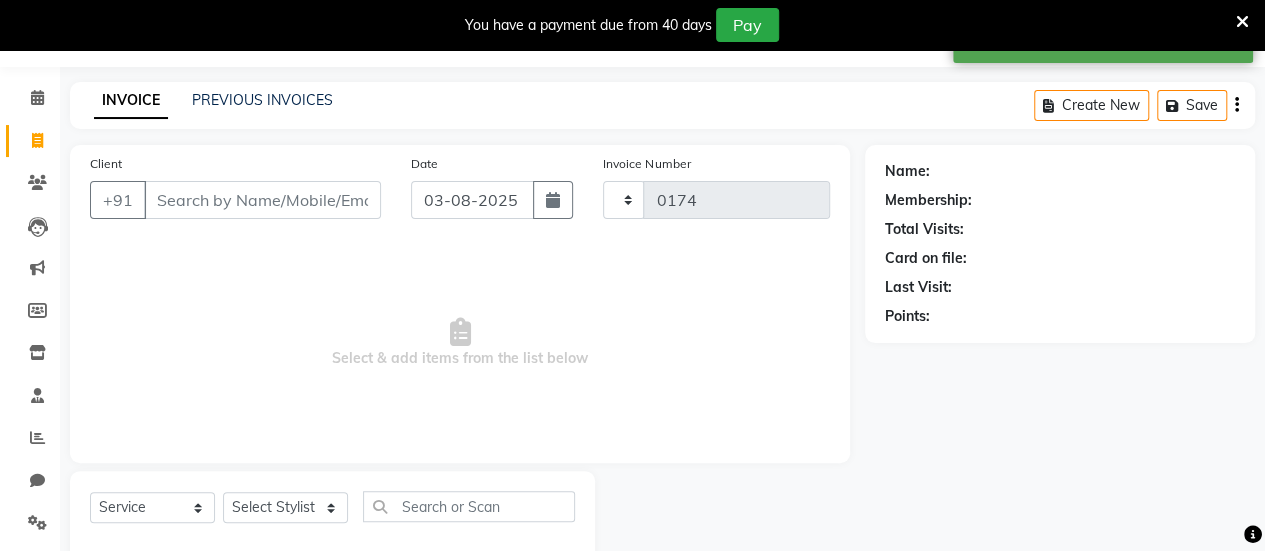 select on "8364" 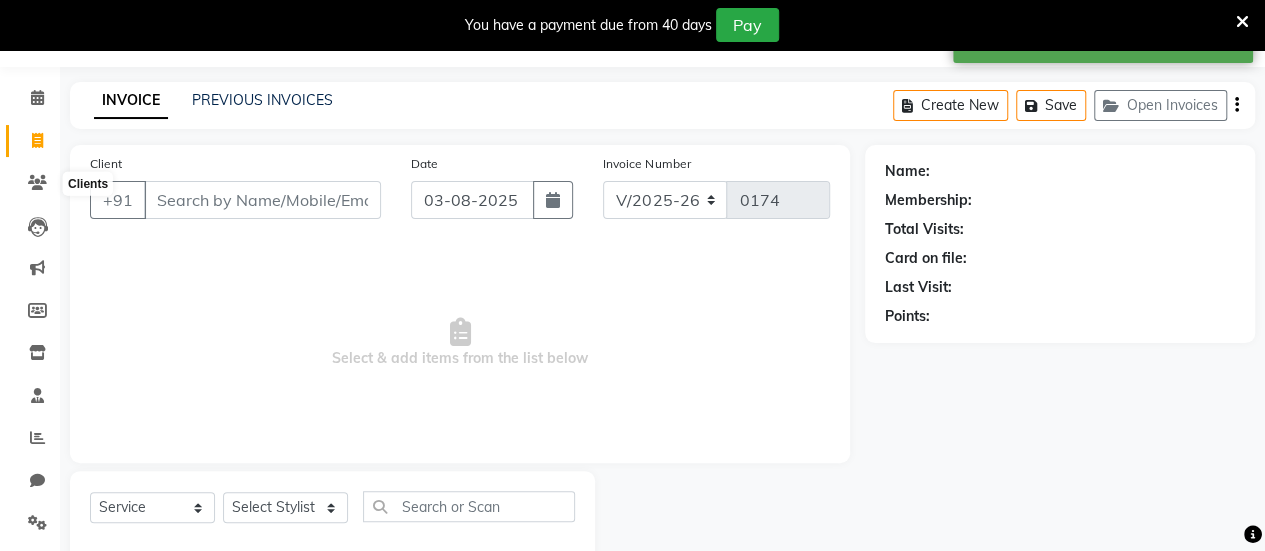 scroll, scrollTop: 98, scrollLeft: 0, axis: vertical 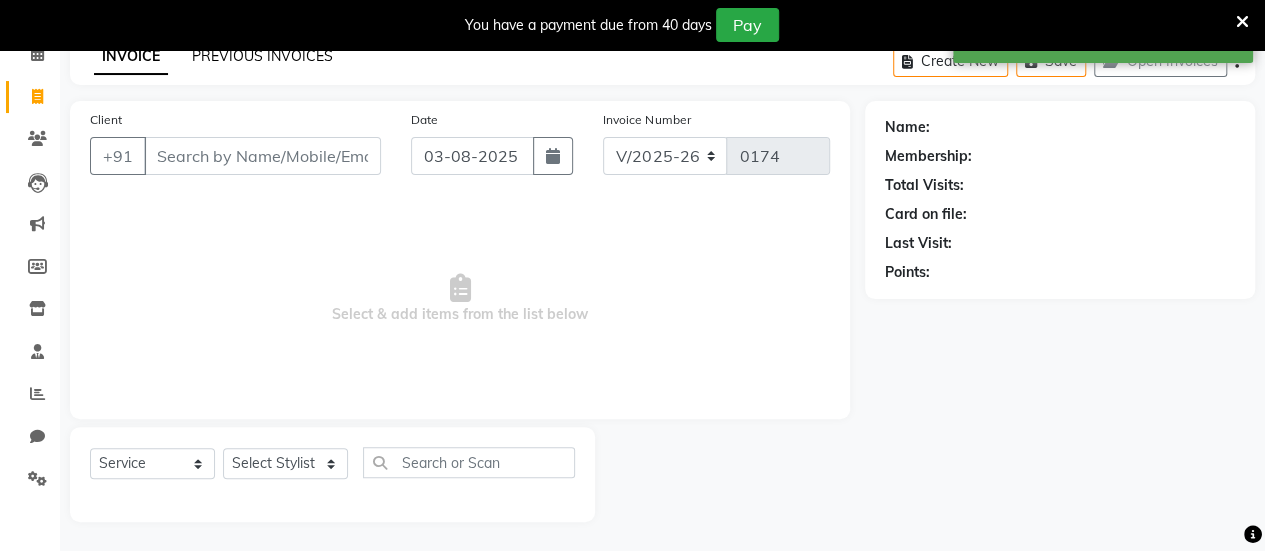 click on "PREVIOUS INVOICES" 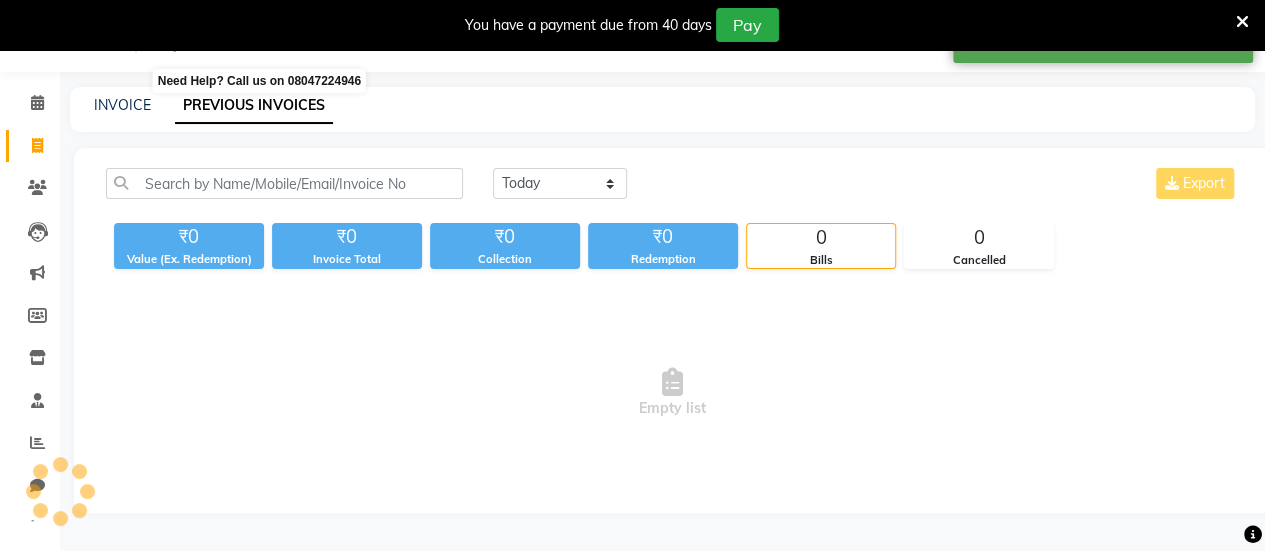 scroll, scrollTop: 98, scrollLeft: 0, axis: vertical 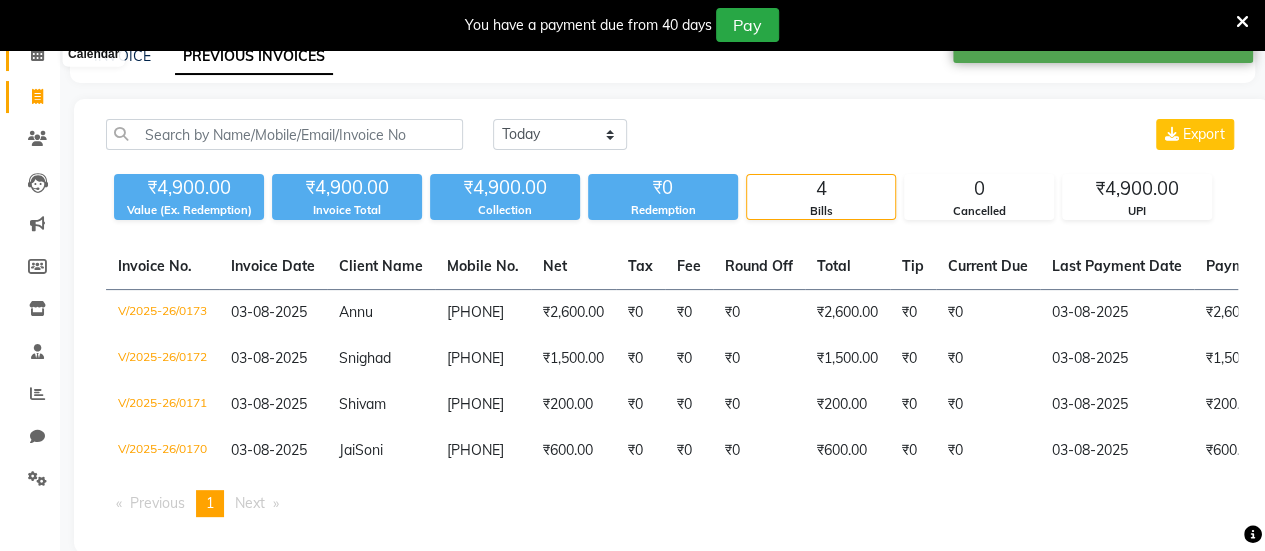 click 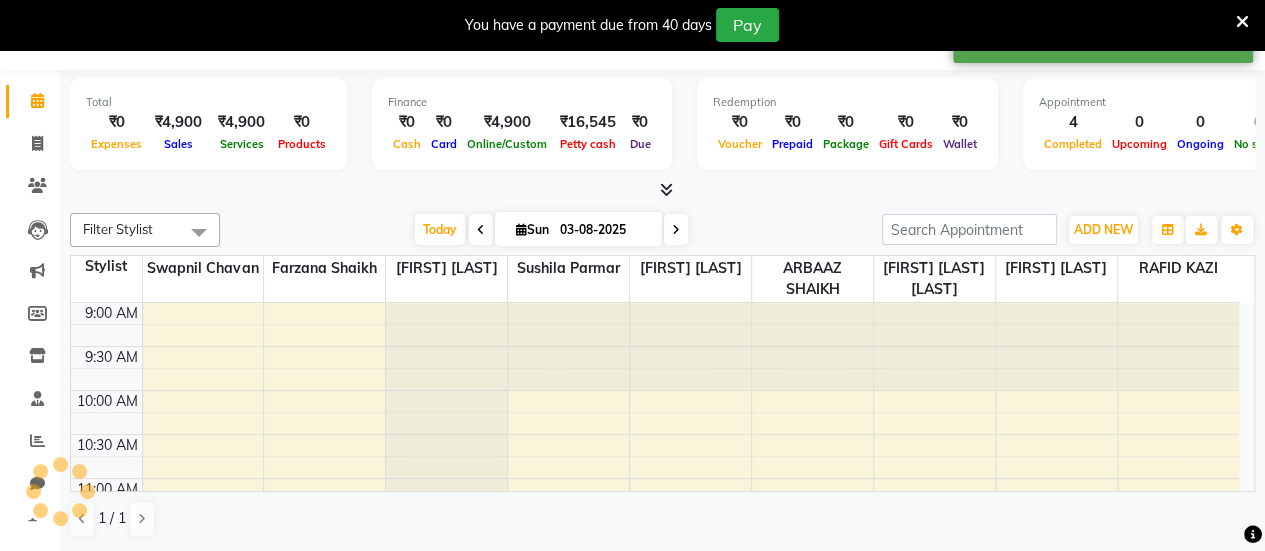 scroll, scrollTop: 49, scrollLeft: 0, axis: vertical 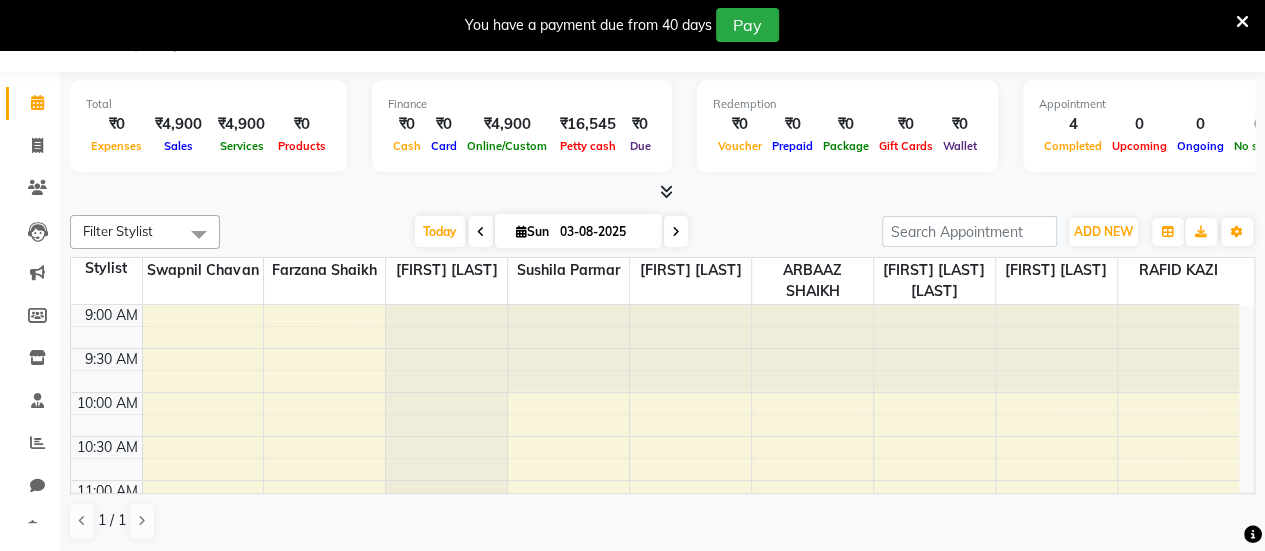 click at bounding box center [41, 36] 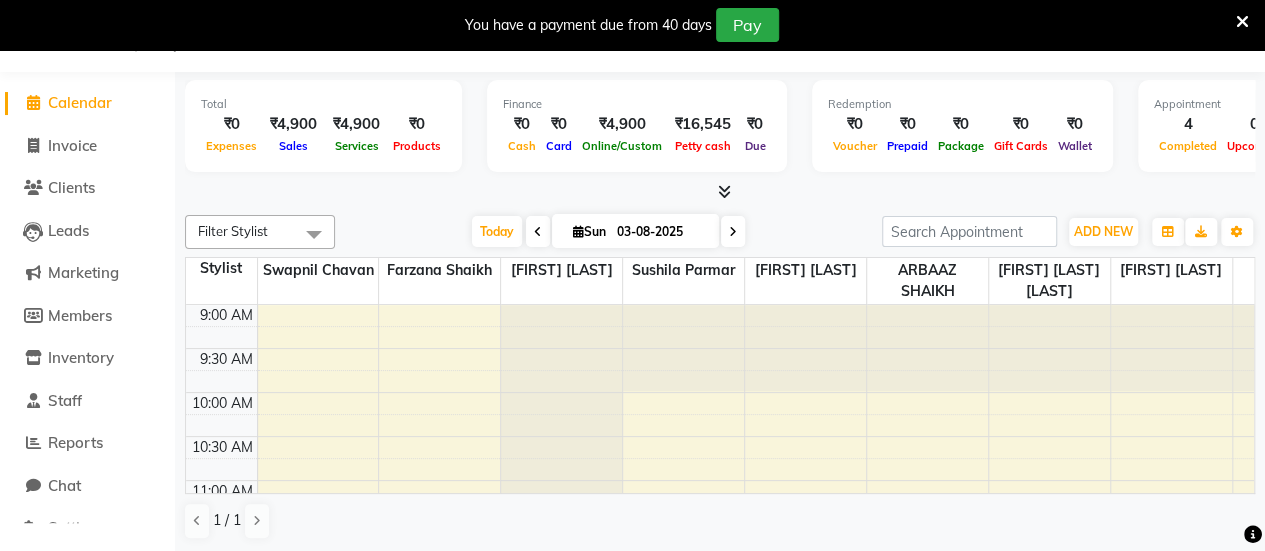 click at bounding box center [41, 36] 